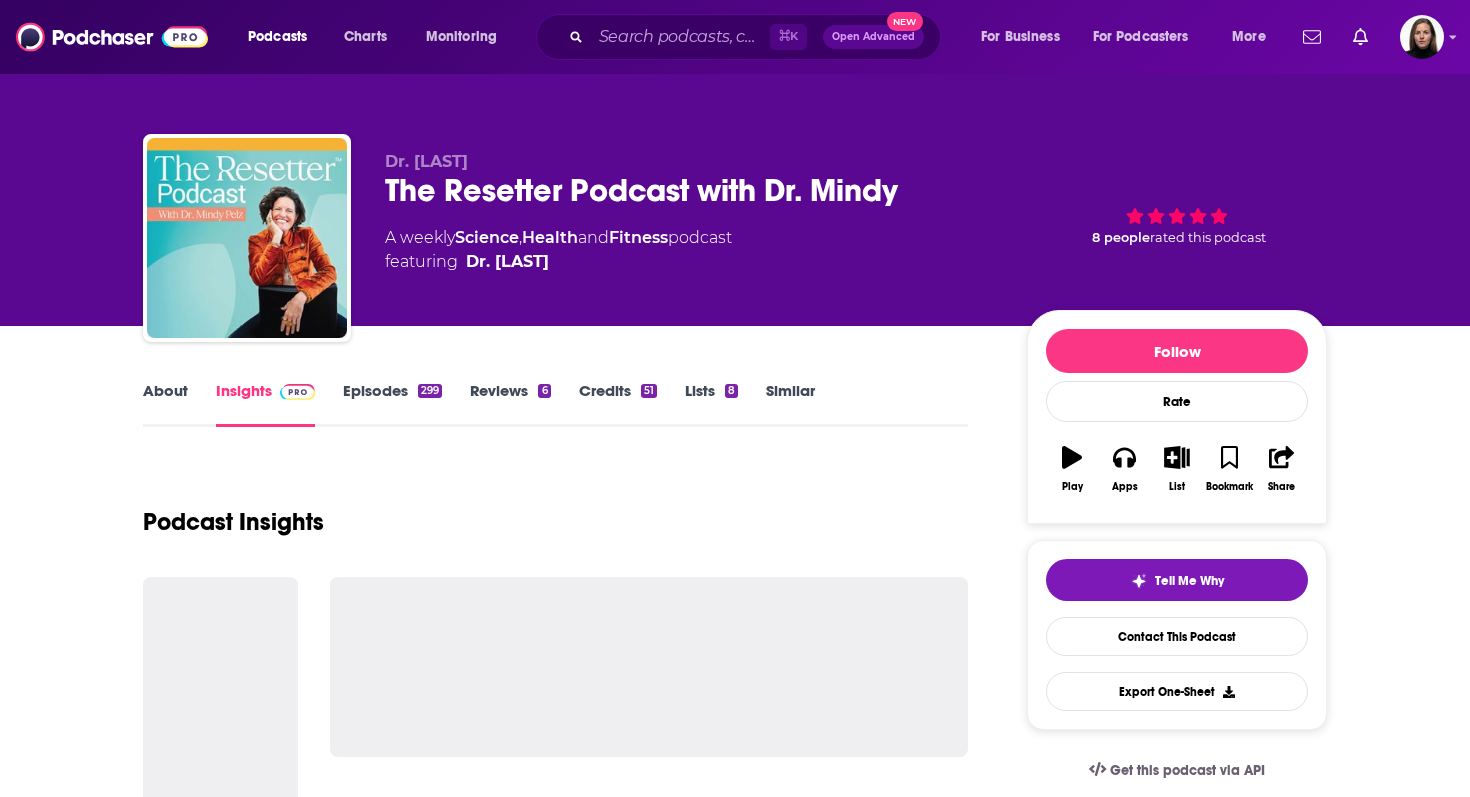 scroll, scrollTop: 235, scrollLeft: 0, axis: vertical 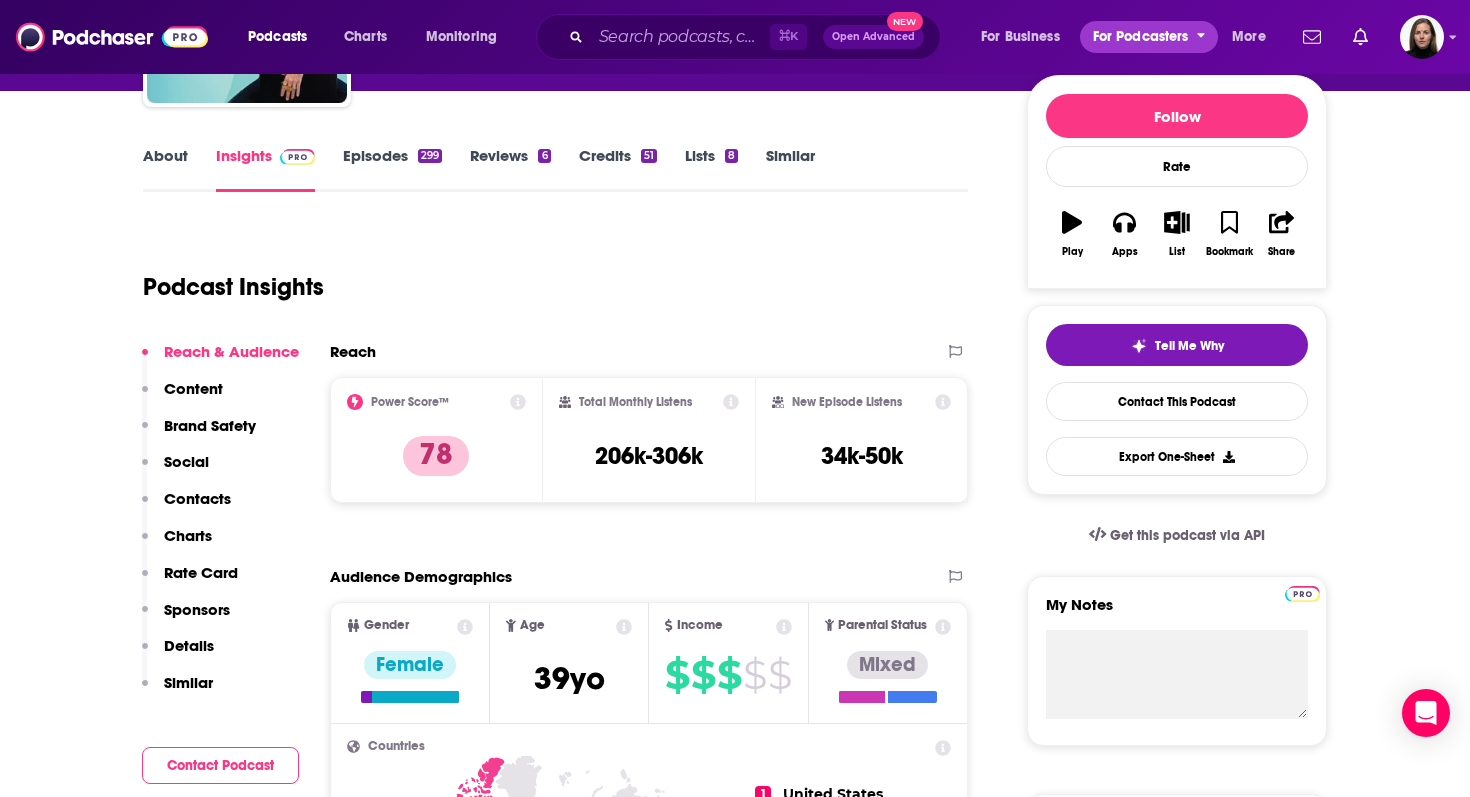 click on "For Podcasters" at bounding box center [1141, 37] 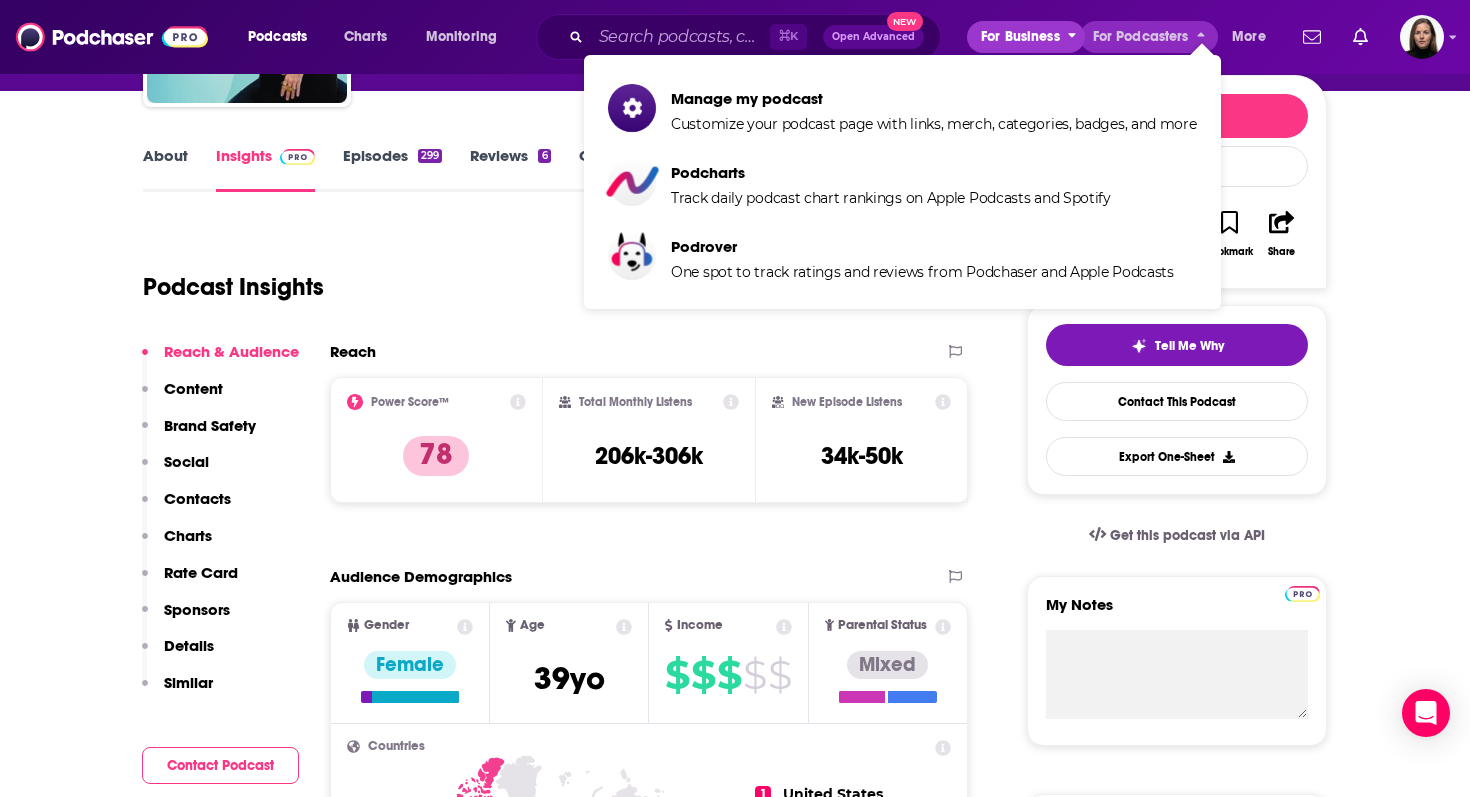 click on "For Business" at bounding box center [1020, 37] 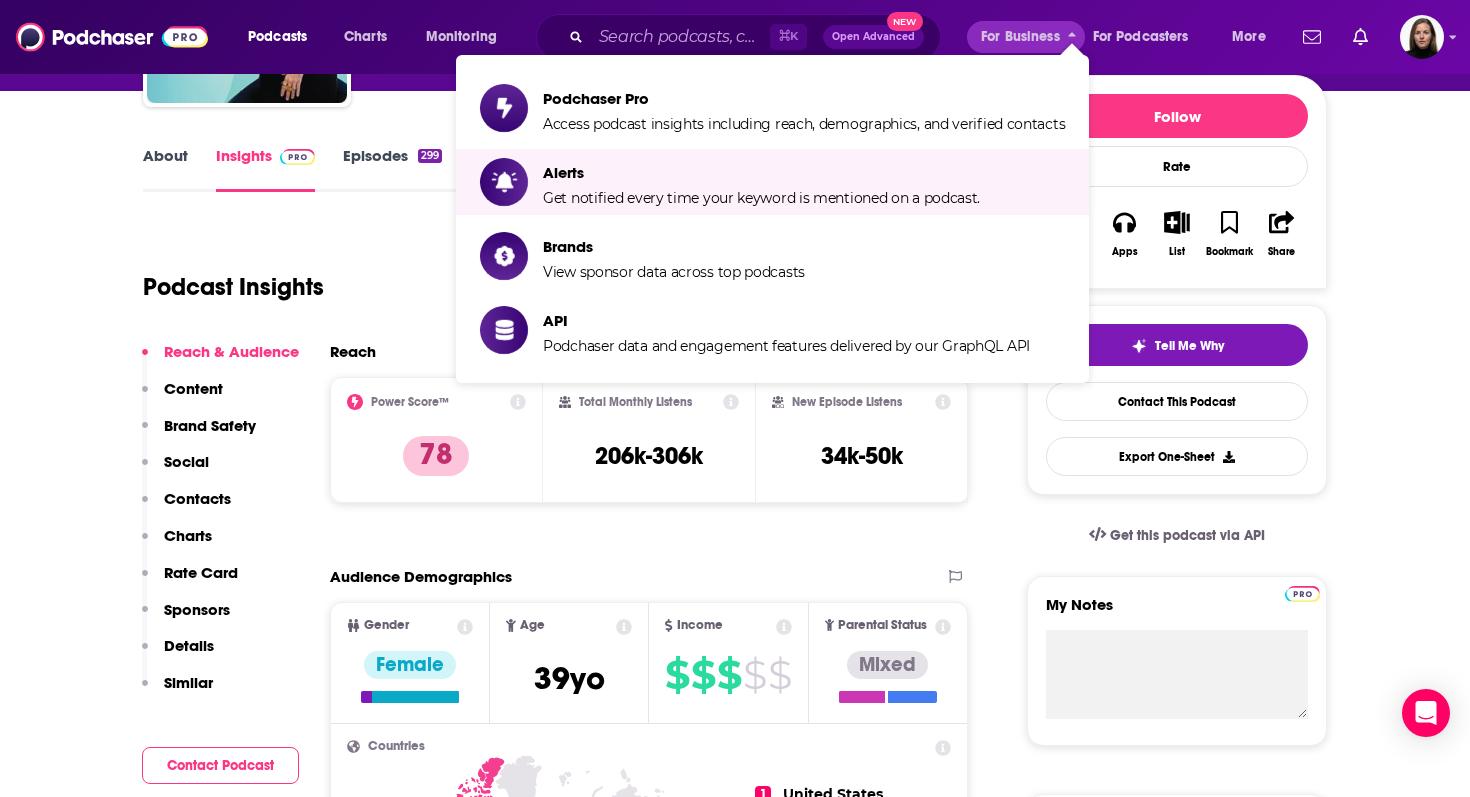 click on "About Insights Episodes [NUMBER] Reviews [NUMBER] Credits [NUMBER] Lists [NUMBER] Similar Podcast Insights Reach & Audience Content Brand Safety Social Contacts Charts Rate Card Sponsors Details Similar Contact Podcast Open Website Reach Power Score™ [NUMBER] Total Monthly Listens [RANGE] New Episode Listens [RANGE] Export One-Sheet Audience Demographics Gender Female Age [NUMBER] yo Income [CURRENCY] [CURRENCY] [CURRENCY] [CURRENCY] [CURRENCY] Parental Status Mixed Countries [NUMBER] United States [NUMBER] Canada [NUMBER] Australia [NUMBER] United Kingdom [NUMBER] South Africa Top Cities Los Angeles, CA , New York, NY , London , Toronto , Chicago, IL , Melbourne Interests Friends, Family & Relationships , Restaurants, Food & Grocery , Healthy Lifestyle , Fitness & Yoga , Toys, Children & Baby , Travel, Tourism & Aviation Jobs Principals/Owners , Health Educators , Physical Therapists , Nutritionists , CEOs/Managing Directors , Doctors/Physicians Ethnicities White / Caucasian , Hispanic , Asian , African American Show More Content Political Skew Neutral/Mixed Brand Safety & Suitability Adult Graphic Profanity Drugs [NUMBER] %" at bounding box center (555, 5865) 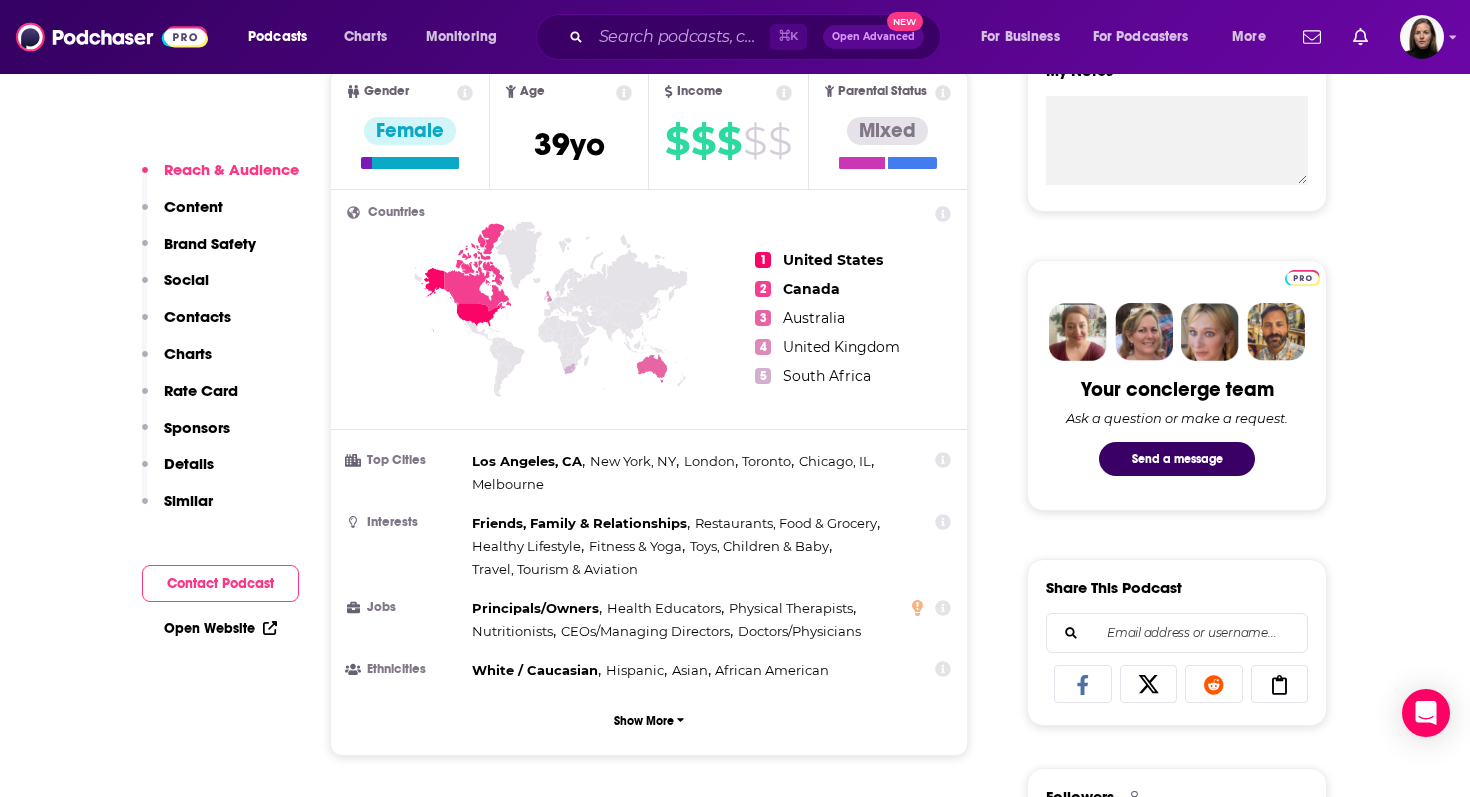 scroll, scrollTop: 492, scrollLeft: 0, axis: vertical 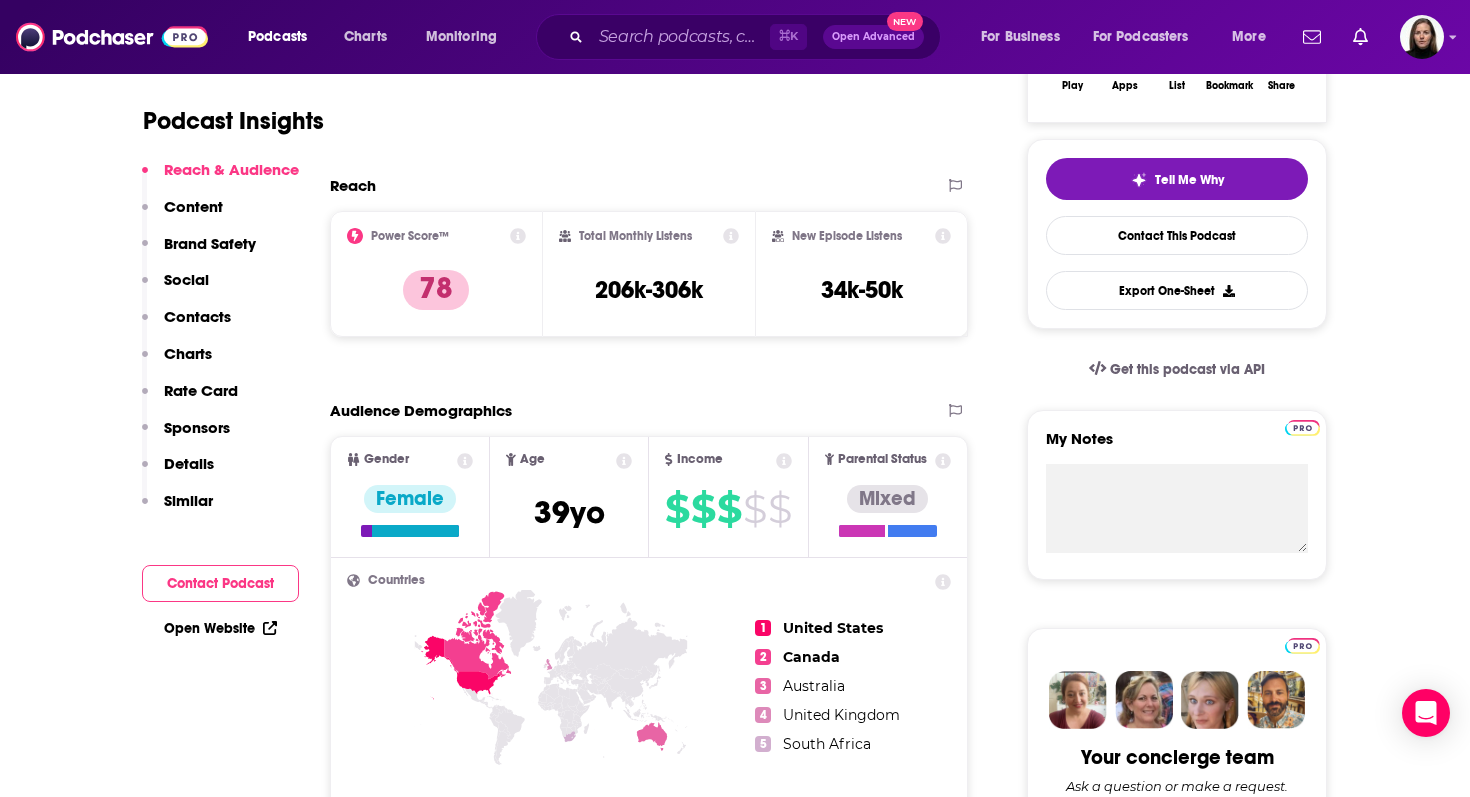 click on "Content" at bounding box center (193, 206) 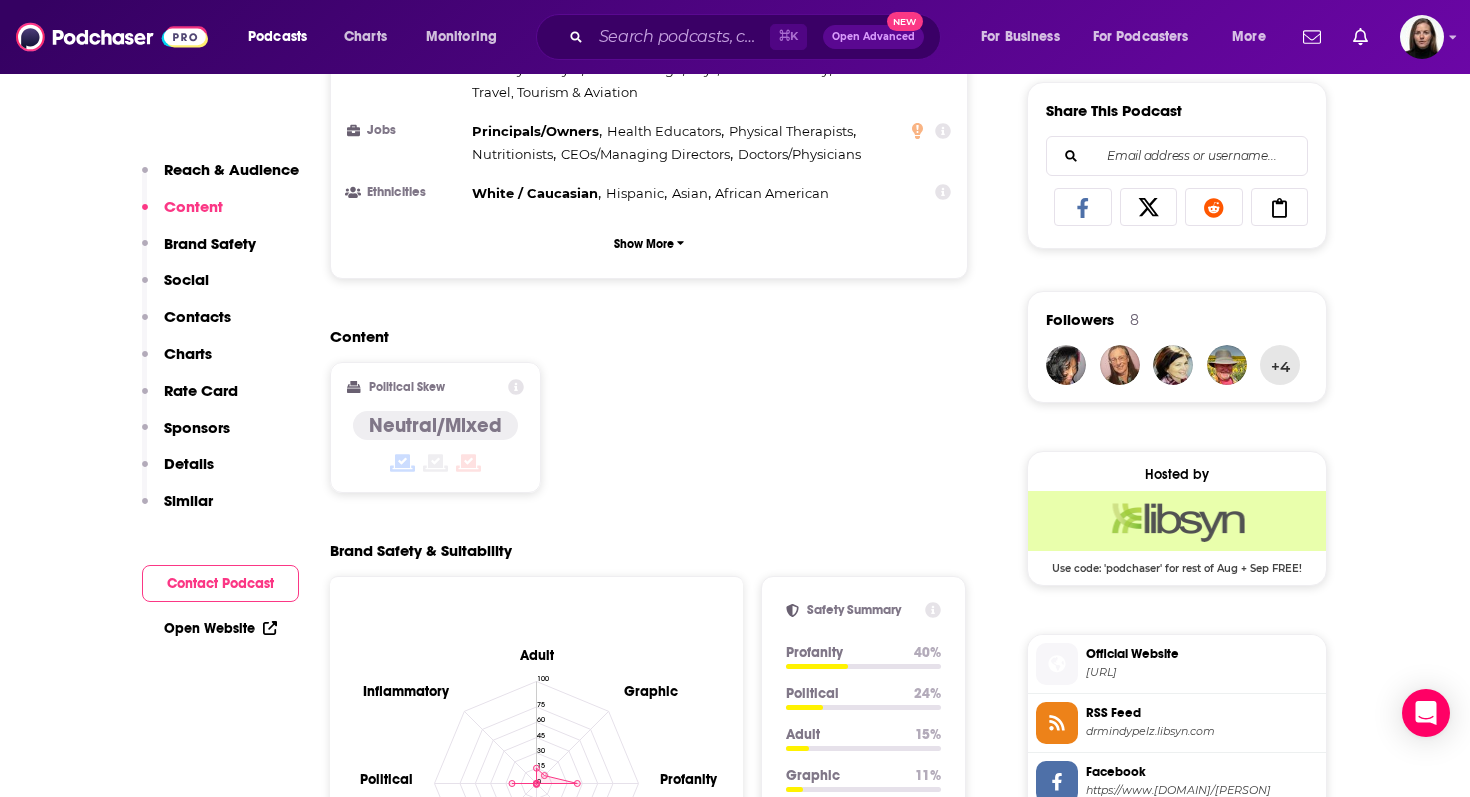 scroll, scrollTop: 1296, scrollLeft: 0, axis: vertical 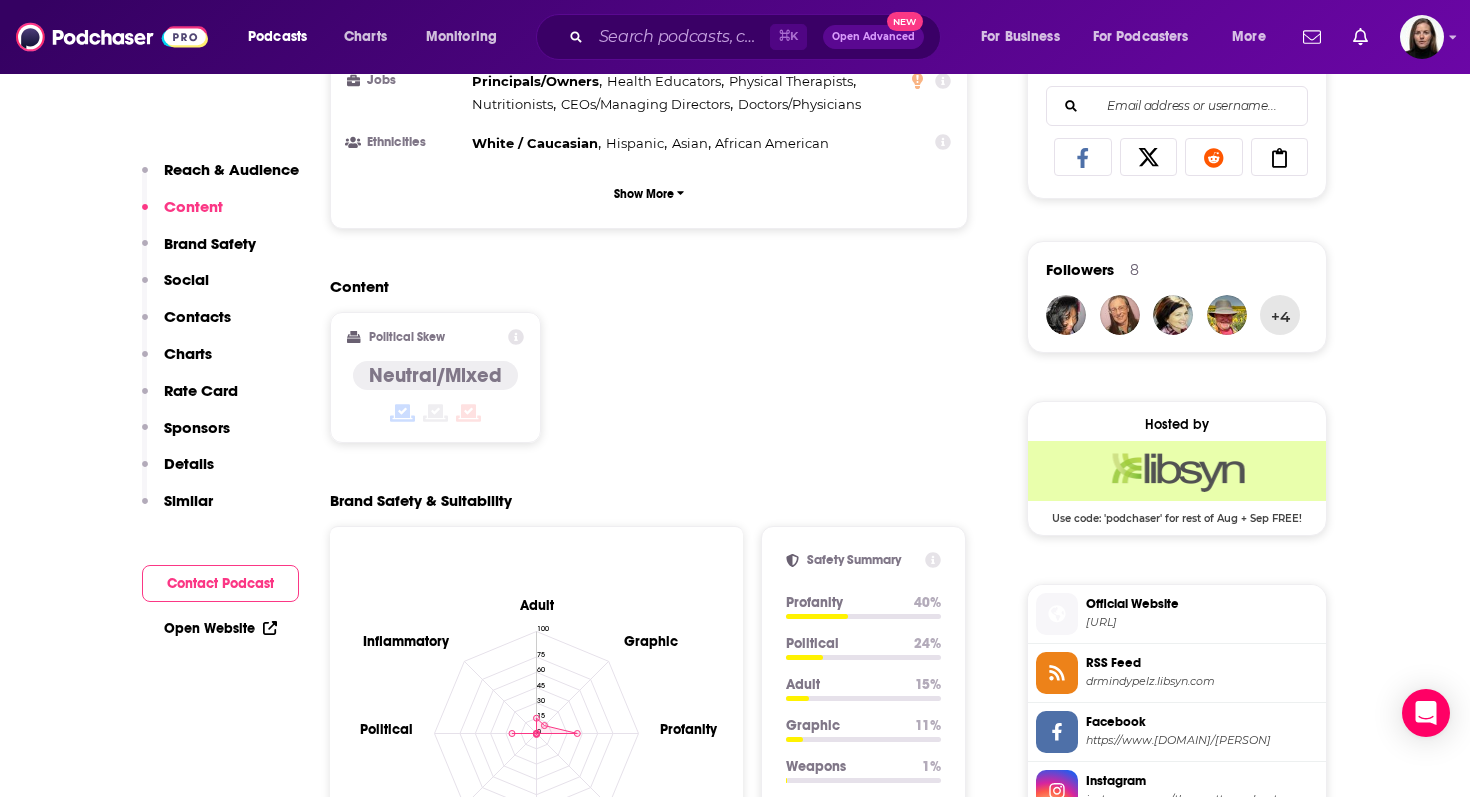 click on "Brand Safety" at bounding box center [210, 243] 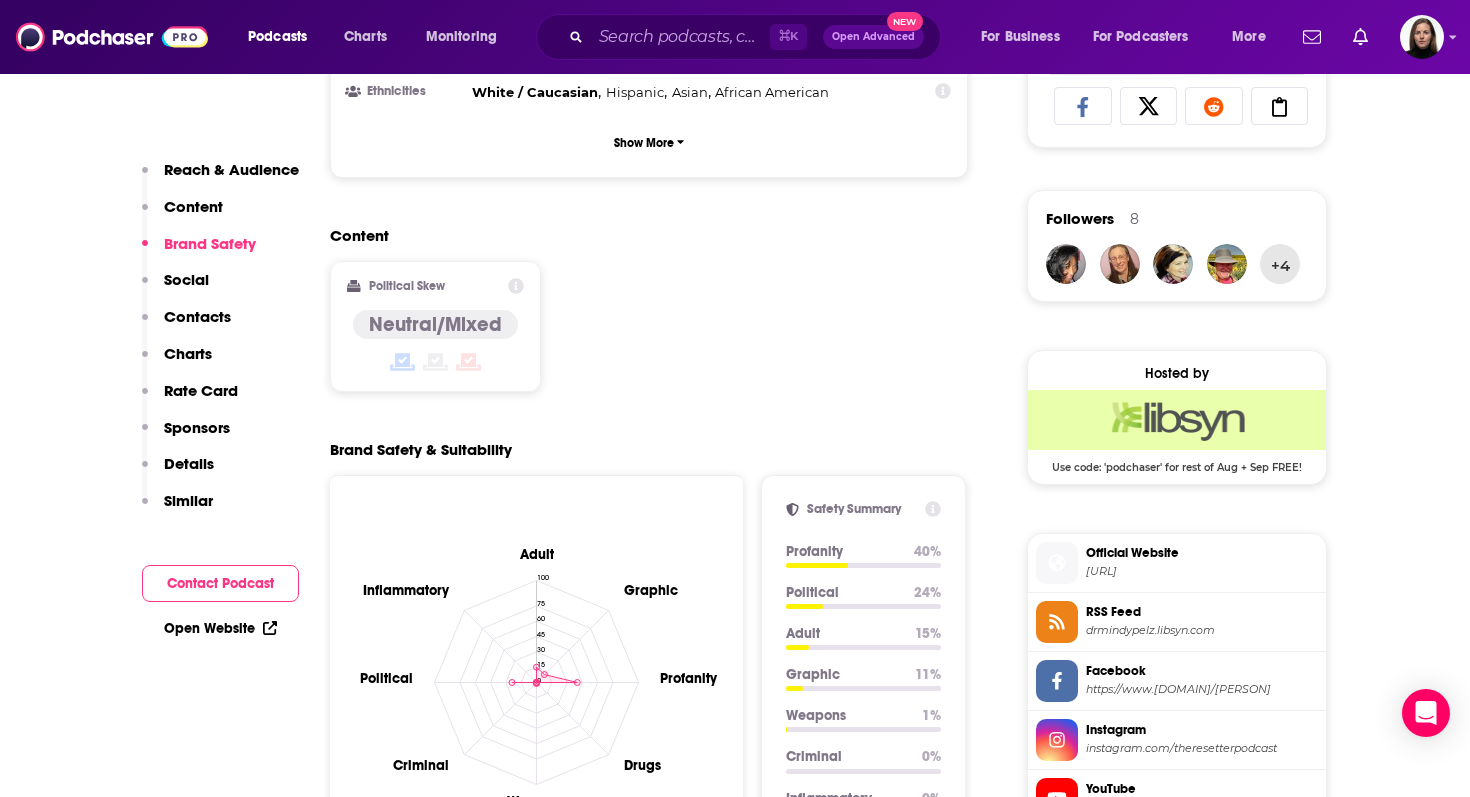 scroll, scrollTop: 1511, scrollLeft: 0, axis: vertical 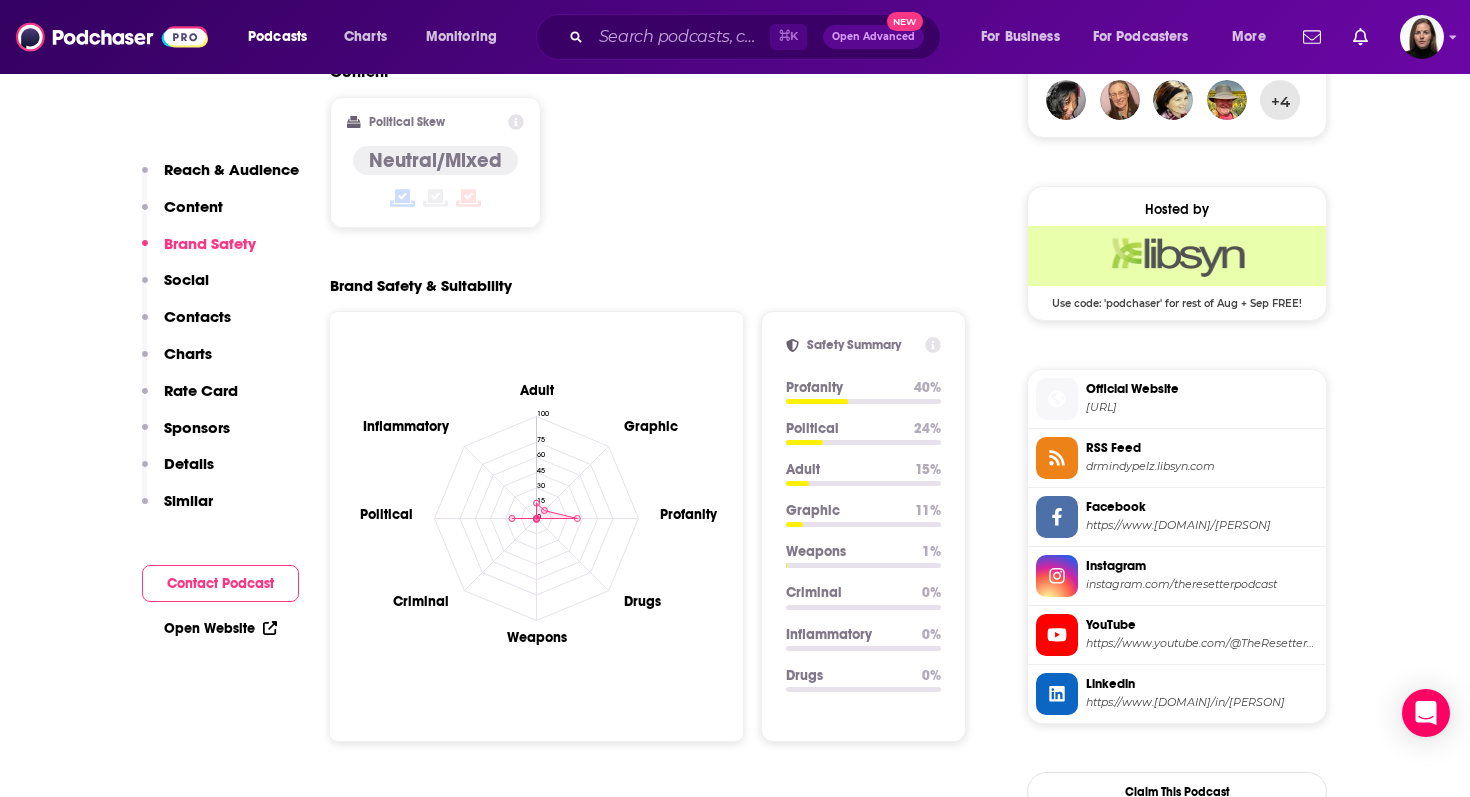 click on "Social" at bounding box center (186, 279) 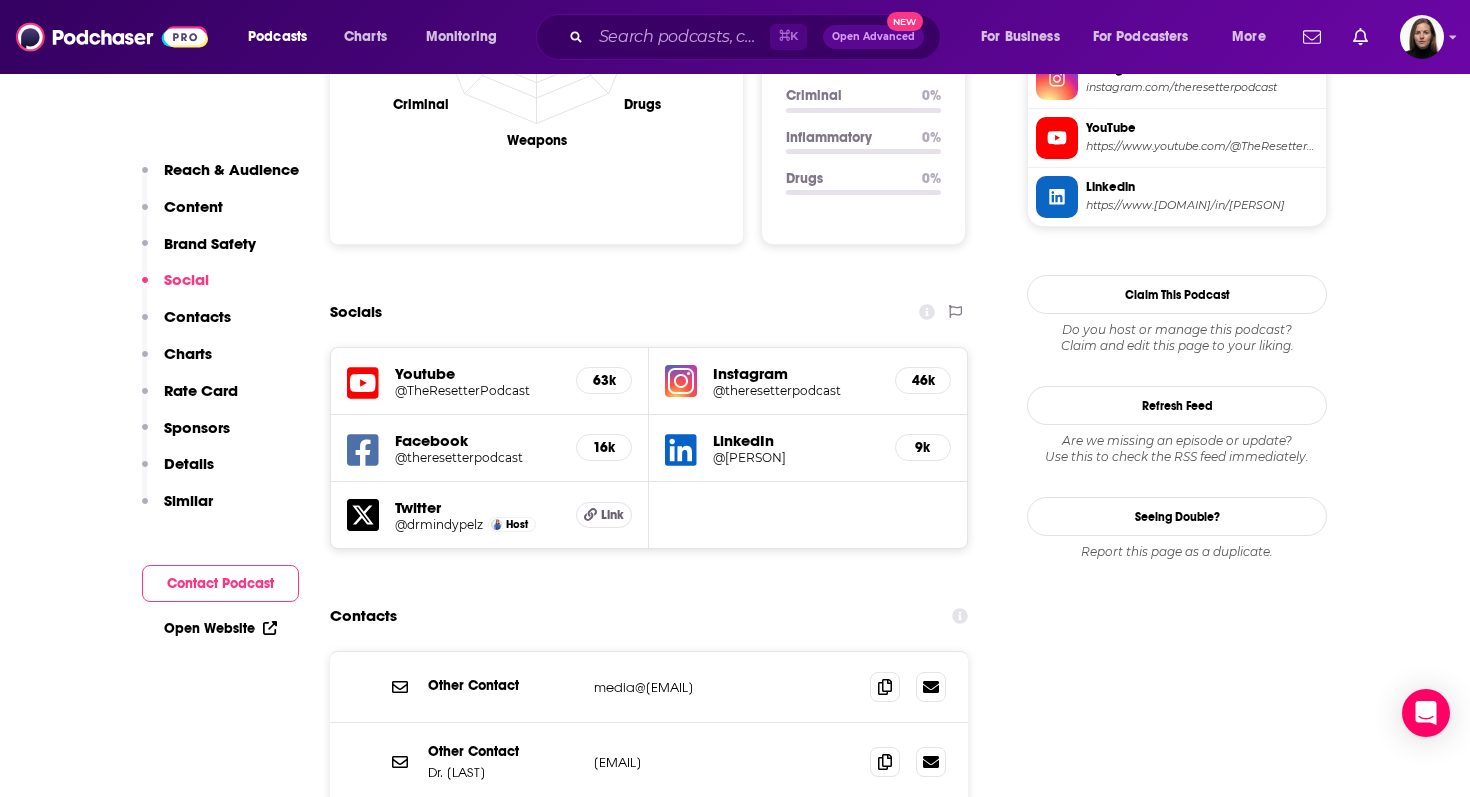 scroll, scrollTop: 2025, scrollLeft: 0, axis: vertical 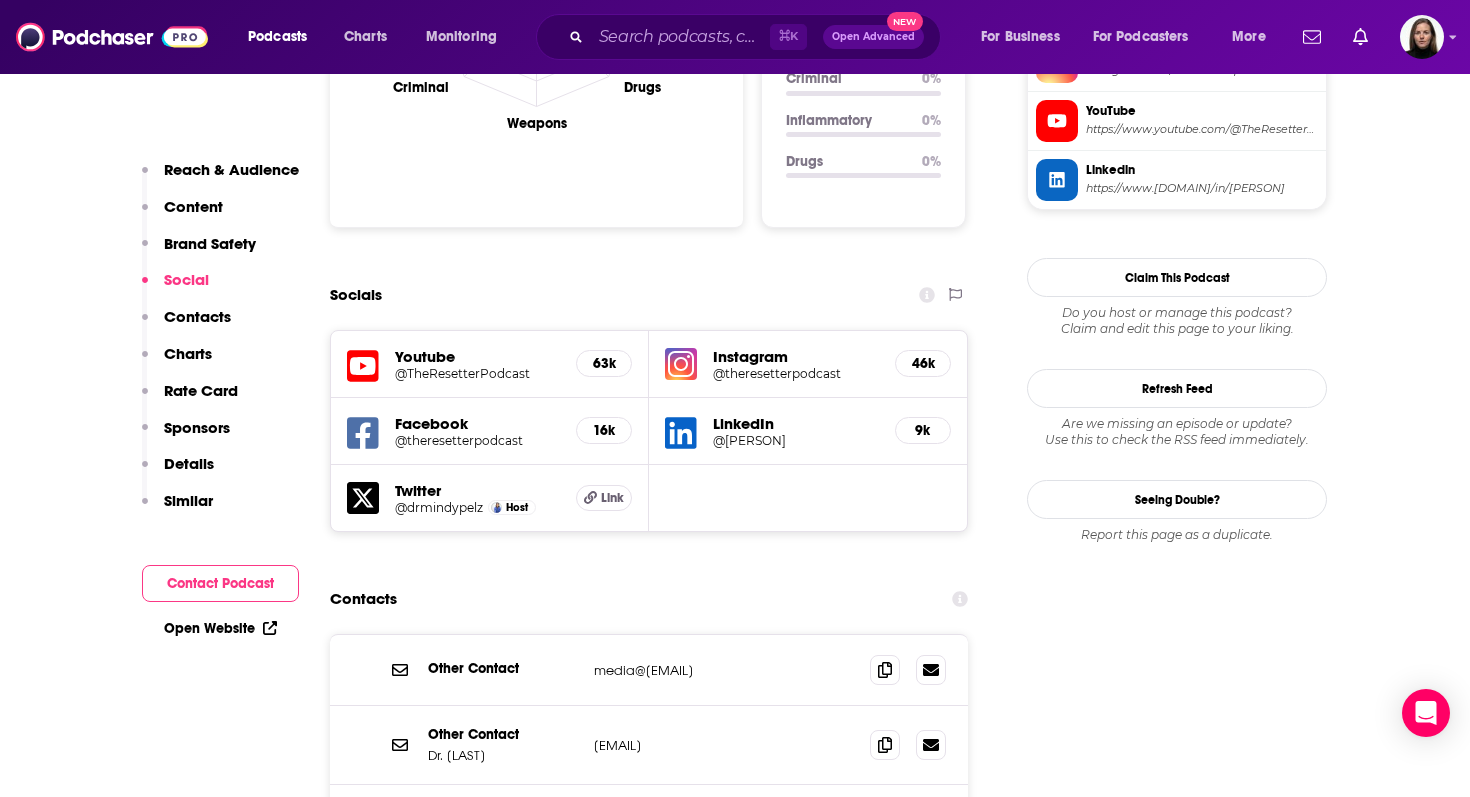 click on "Contacts" at bounding box center (197, 316) 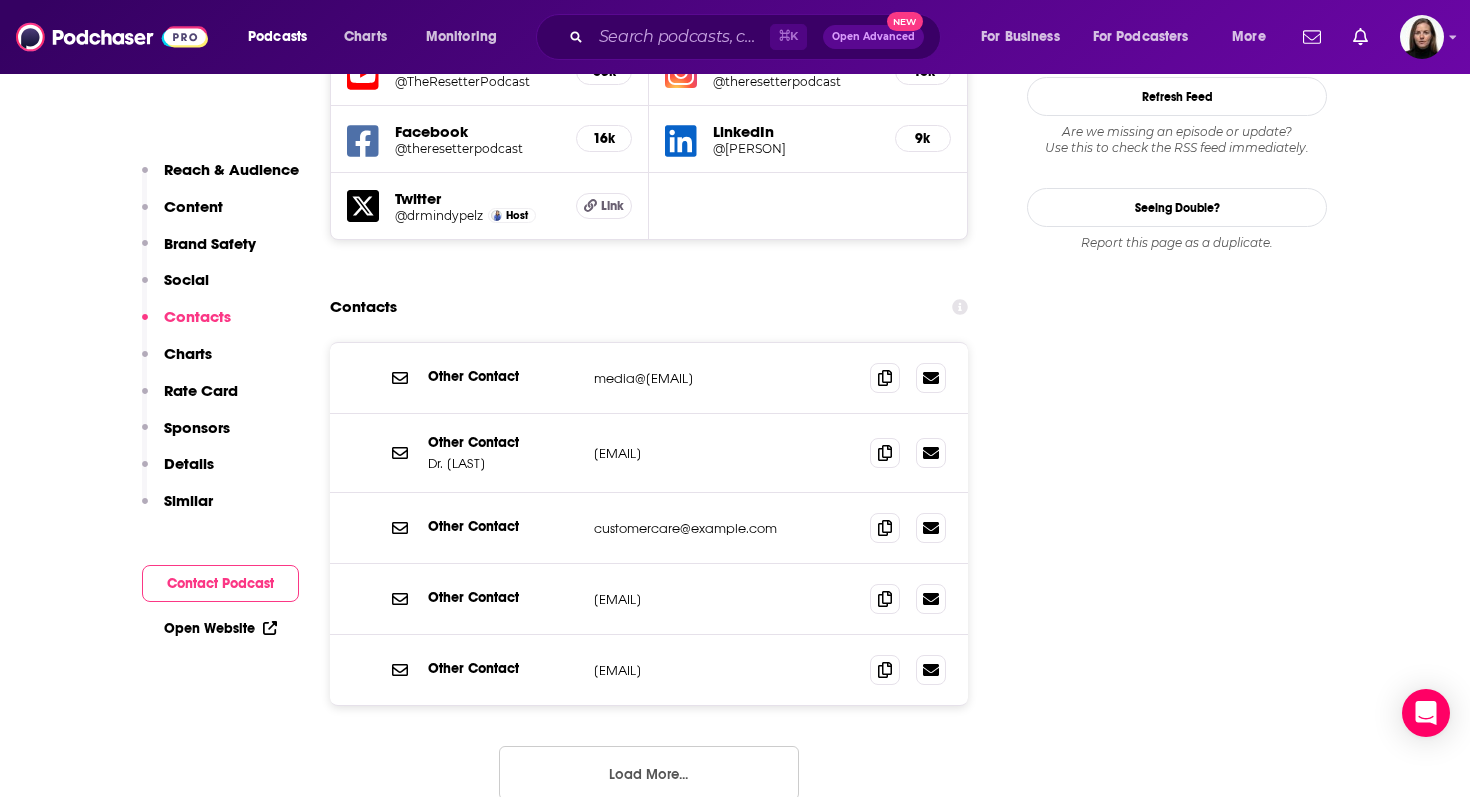 scroll, scrollTop: 2332, scrollLeft: 0, axis: vertical 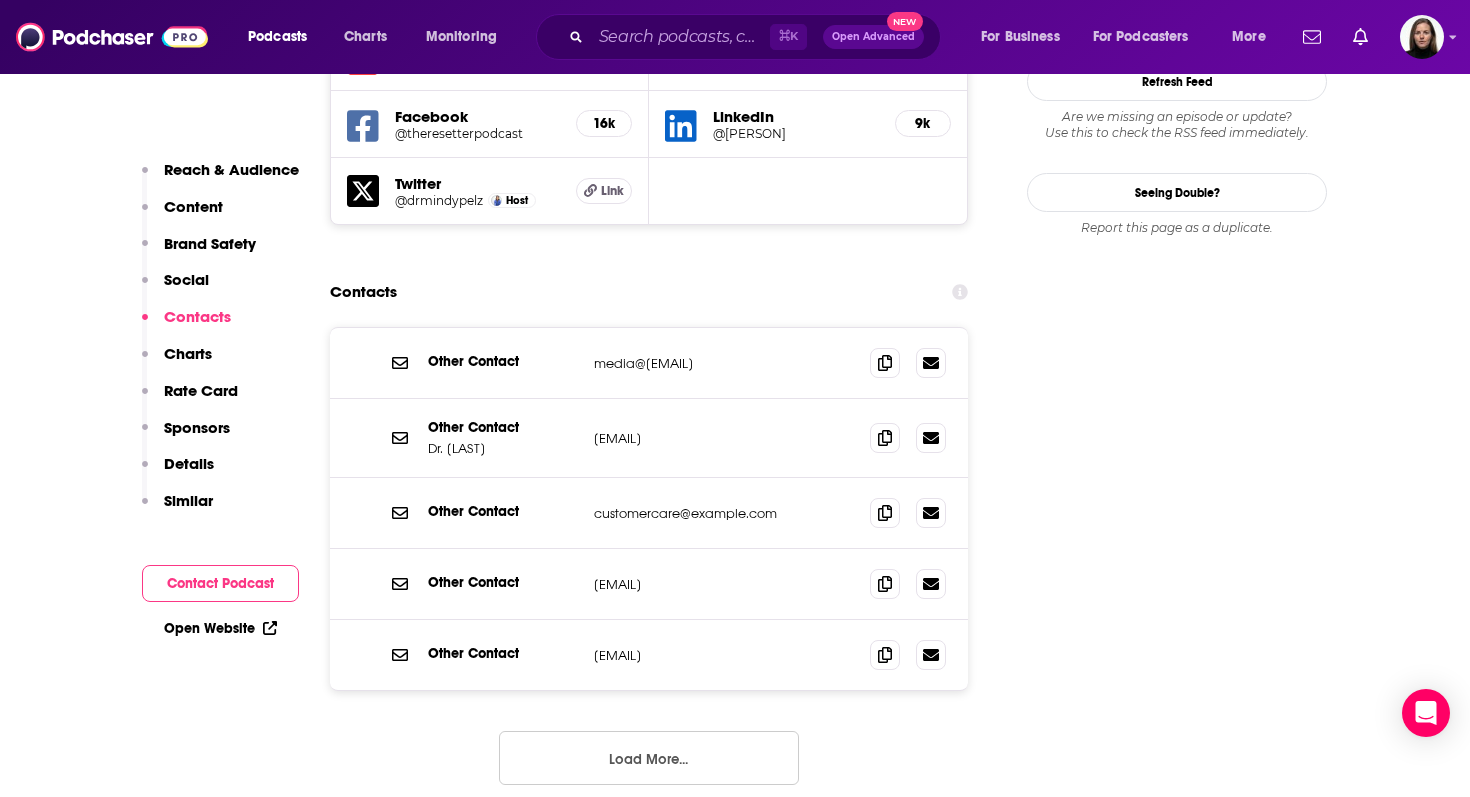 click on "Contacts" at bounding box center [197, 316] 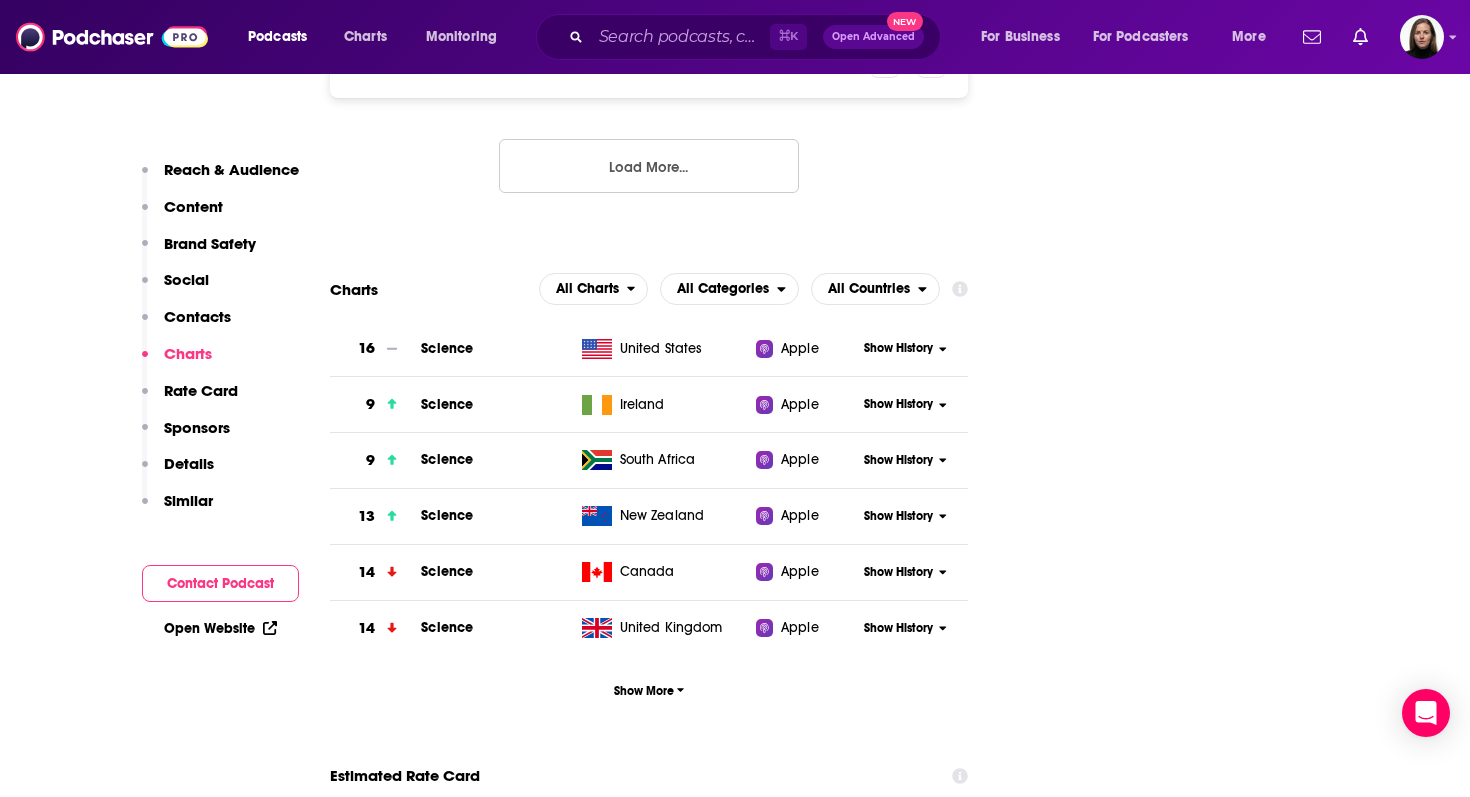 click on "Rate Card" at bounding box center [201, 390] 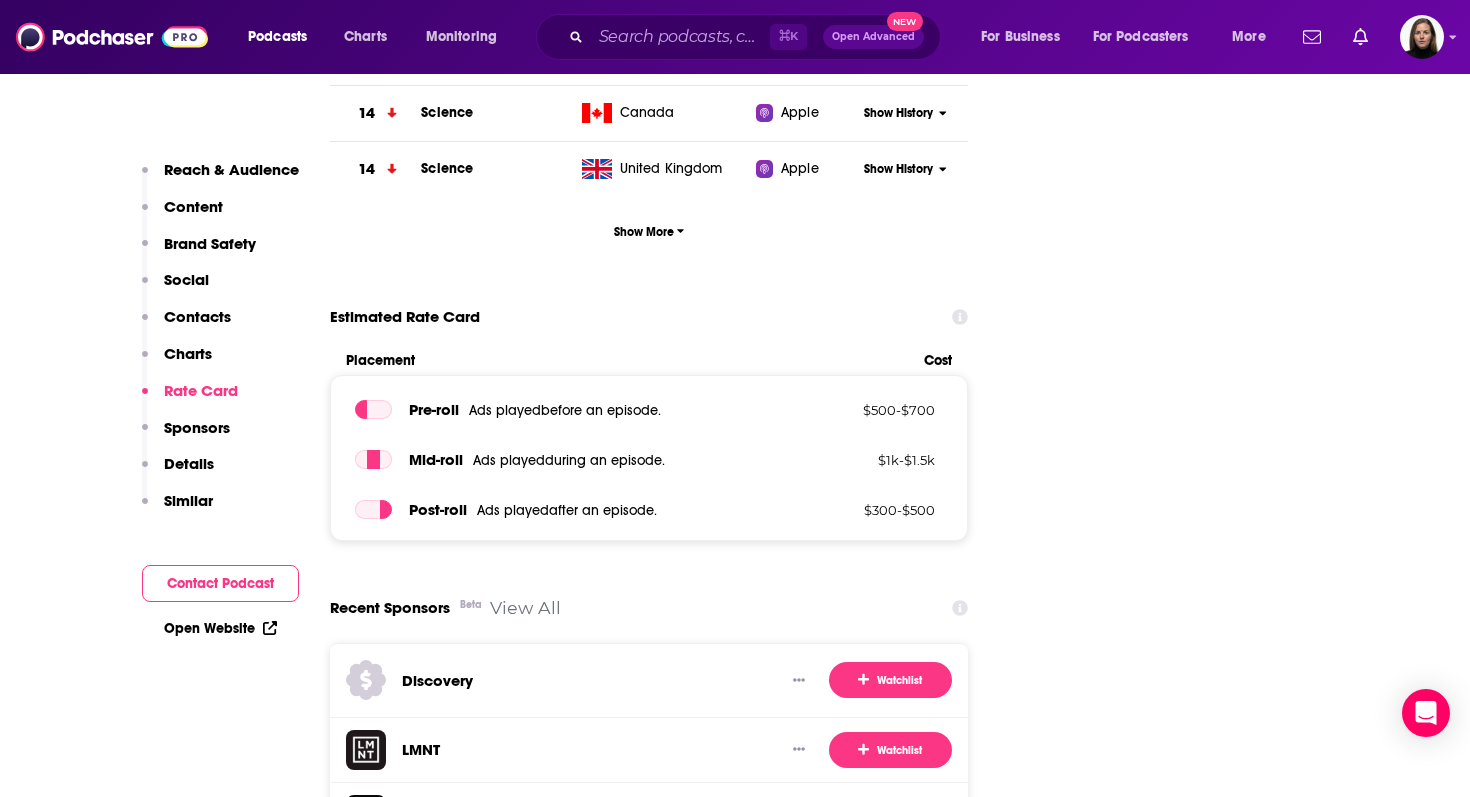 scroll, scrollTop: 3410, scrollLeft: 0, axis: vertical 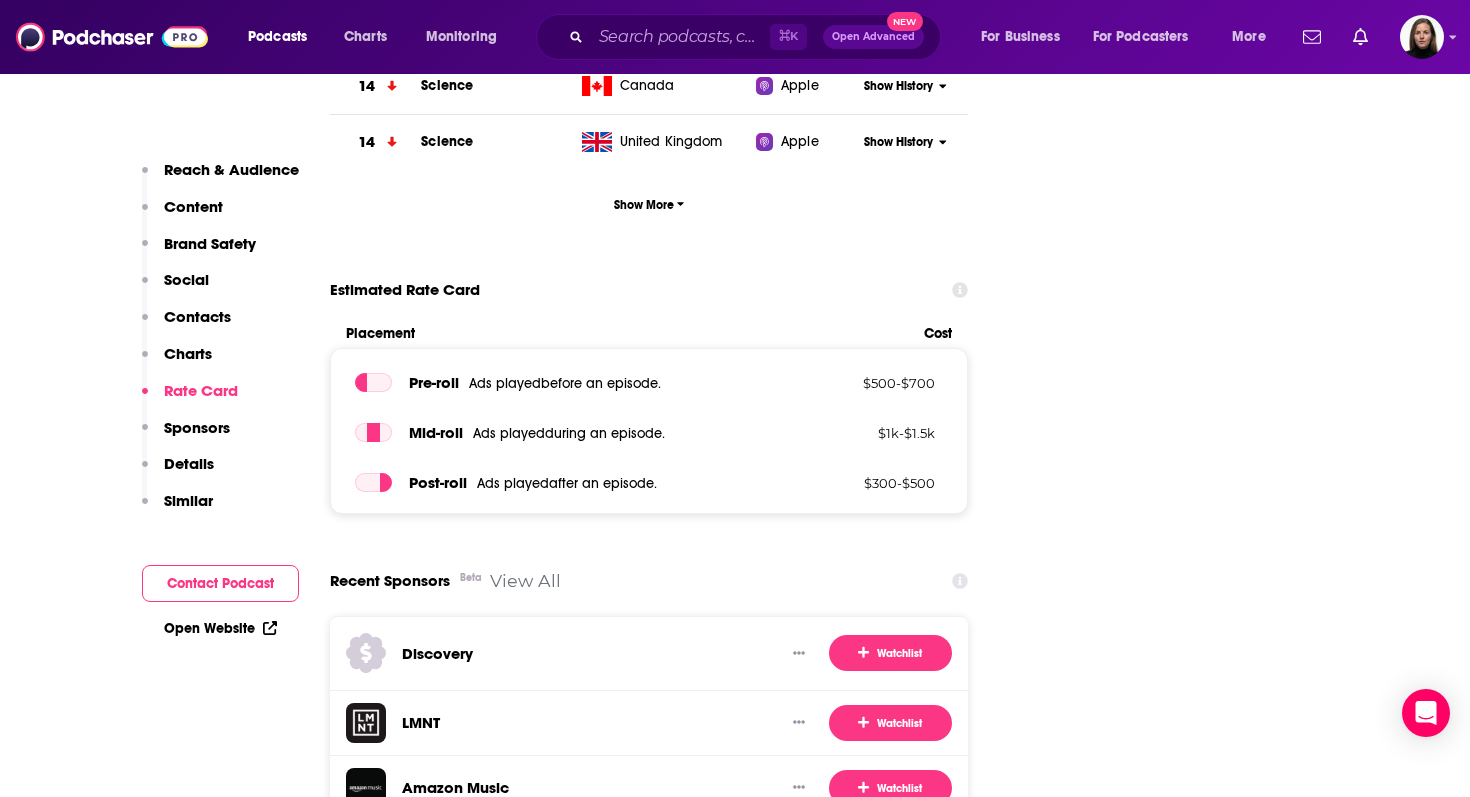click on "Sponsors" at bounding box center (197, 427) 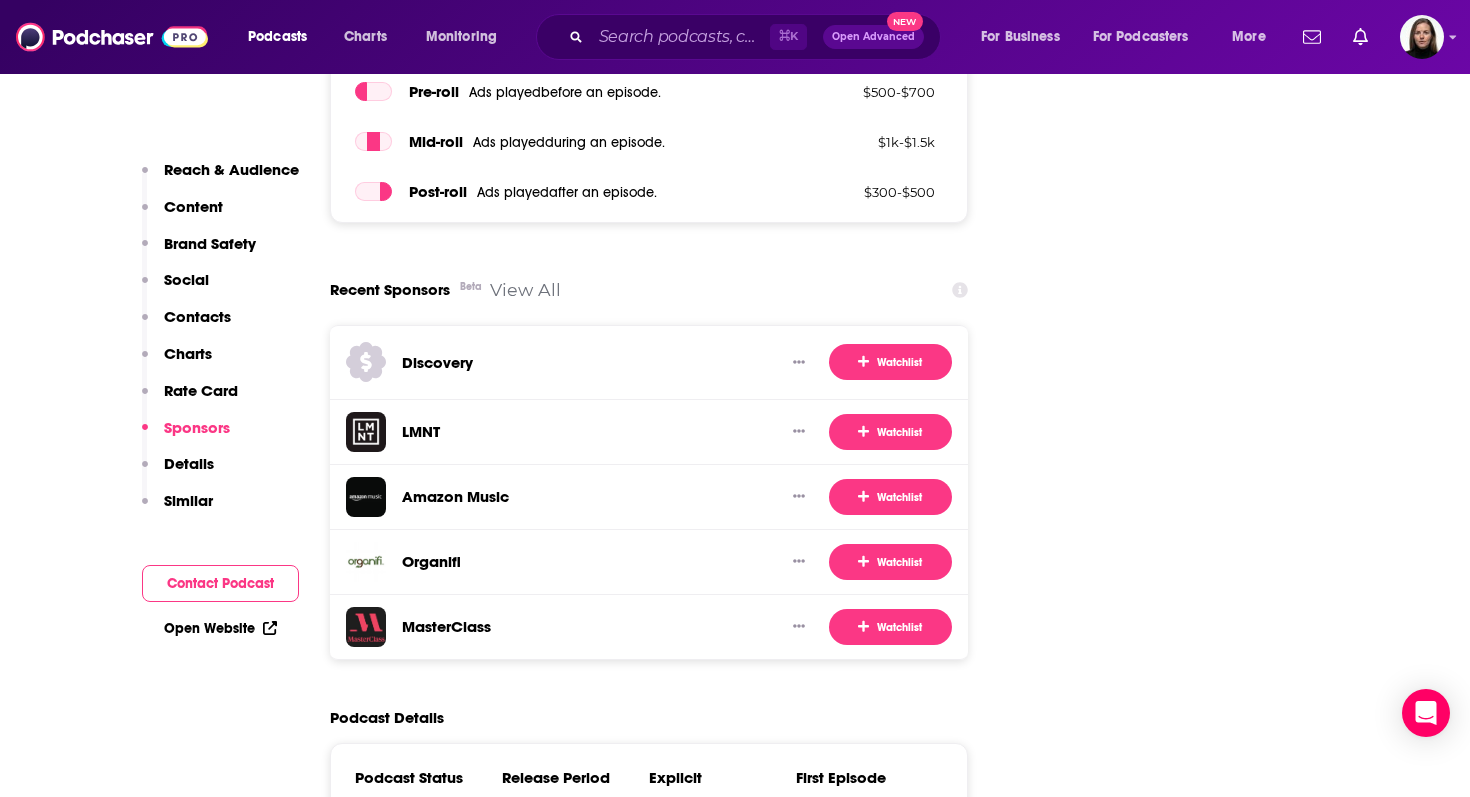click on "Details" at bounding box center [189, 463] 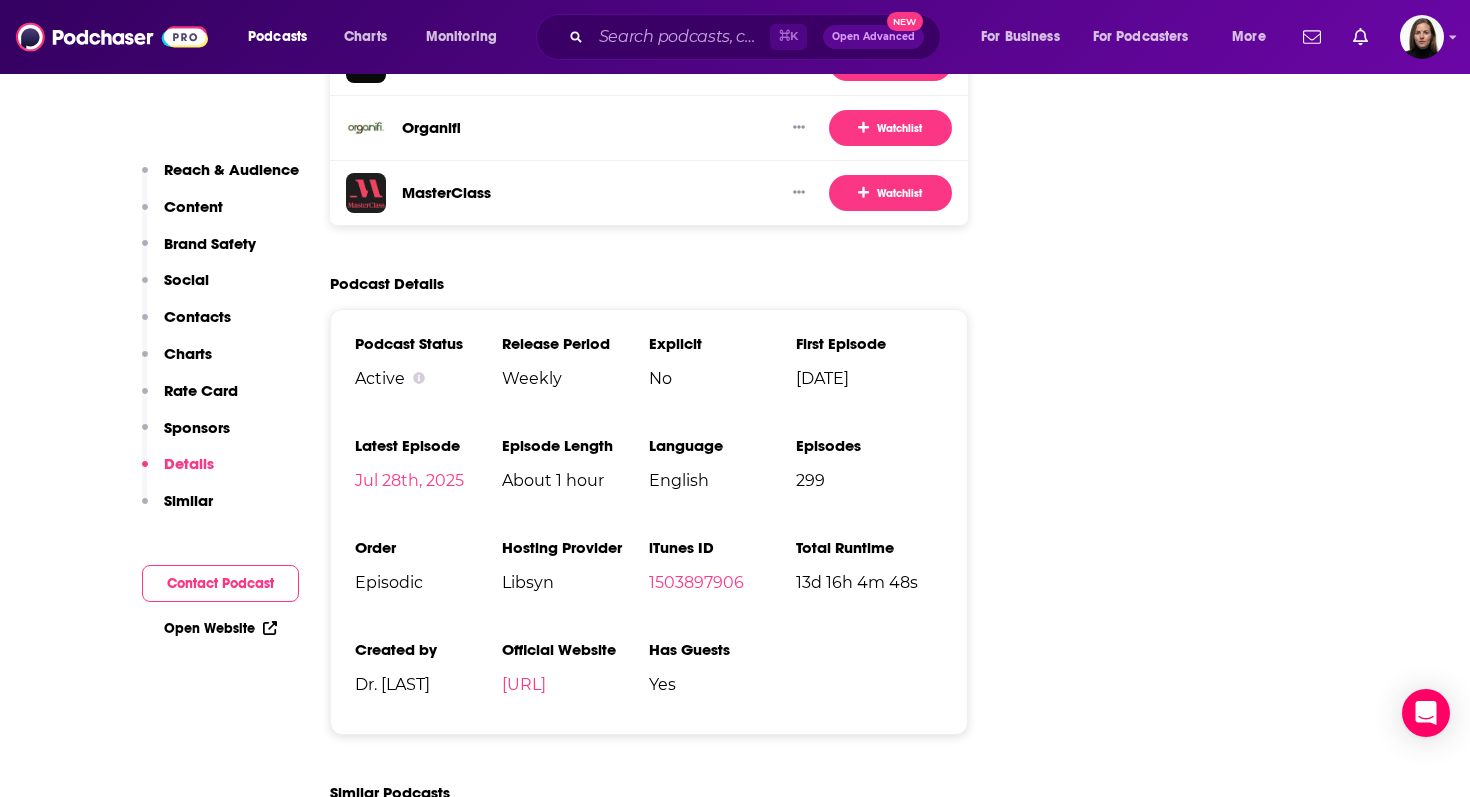 scroll, scrollTop: 4138, scrollLeft: 0, axis: vertical 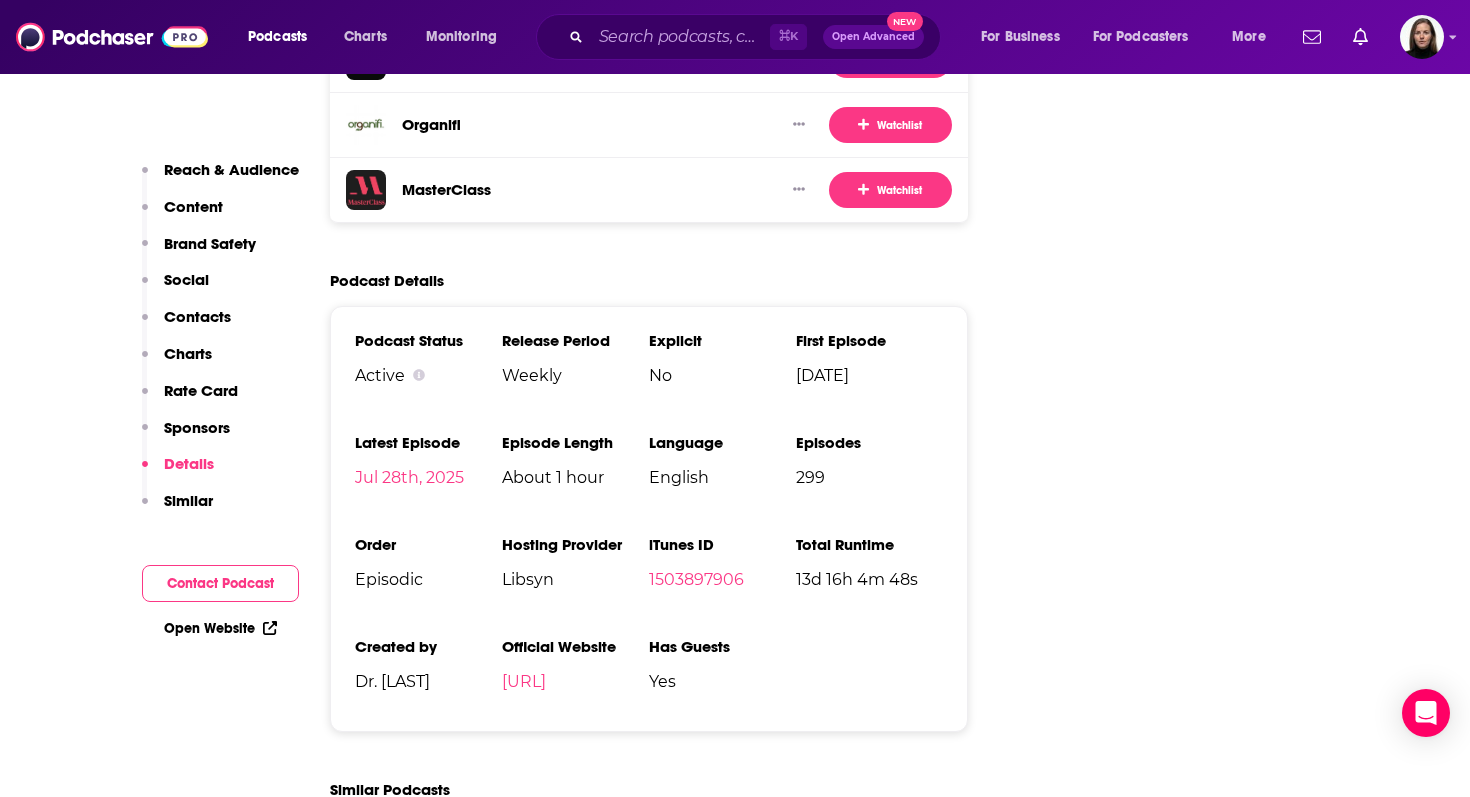 click on "Similar" at bounding box center [188, 500] 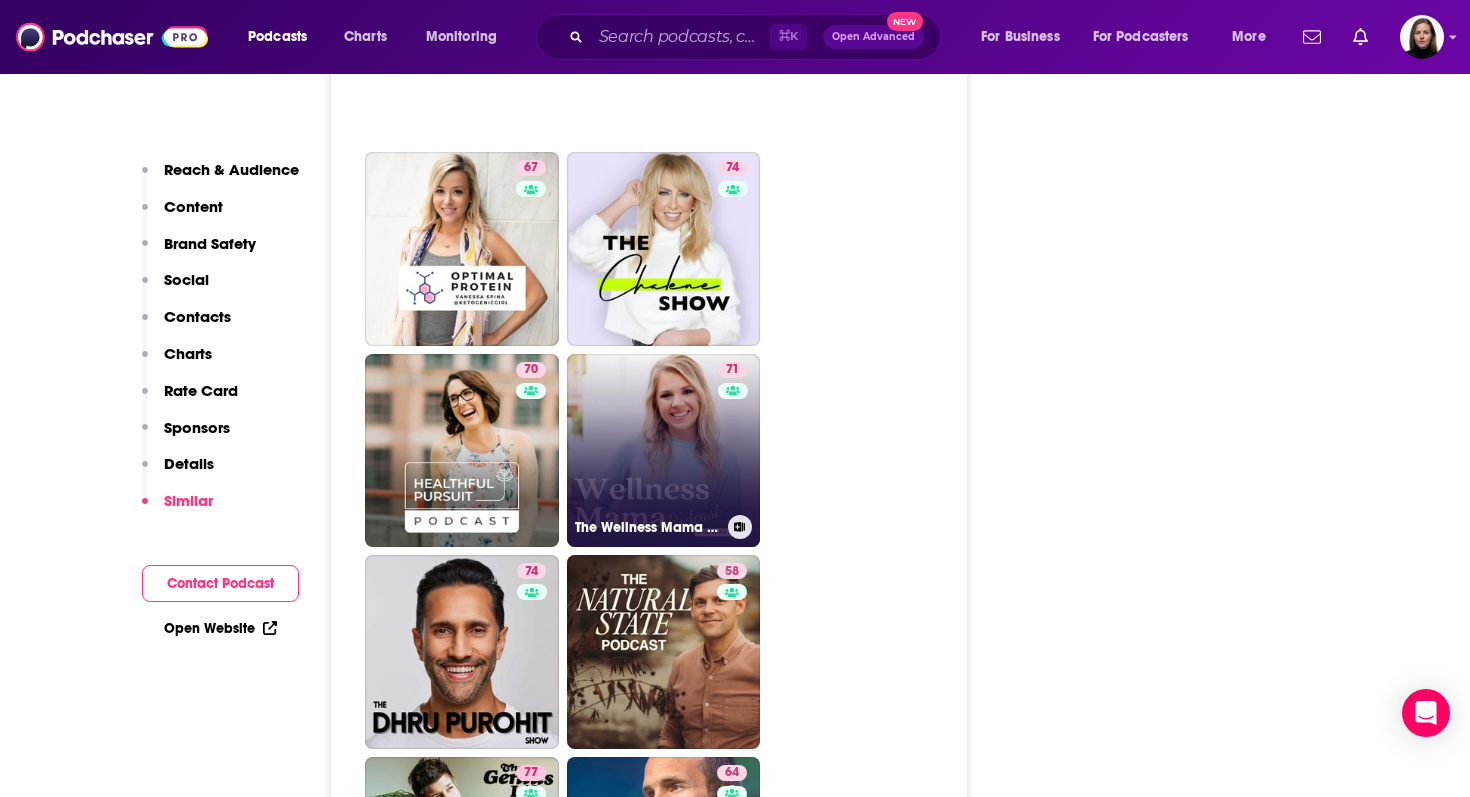 scroll, scrollTop: 5531, scrollLeft: 0, axis: vertical 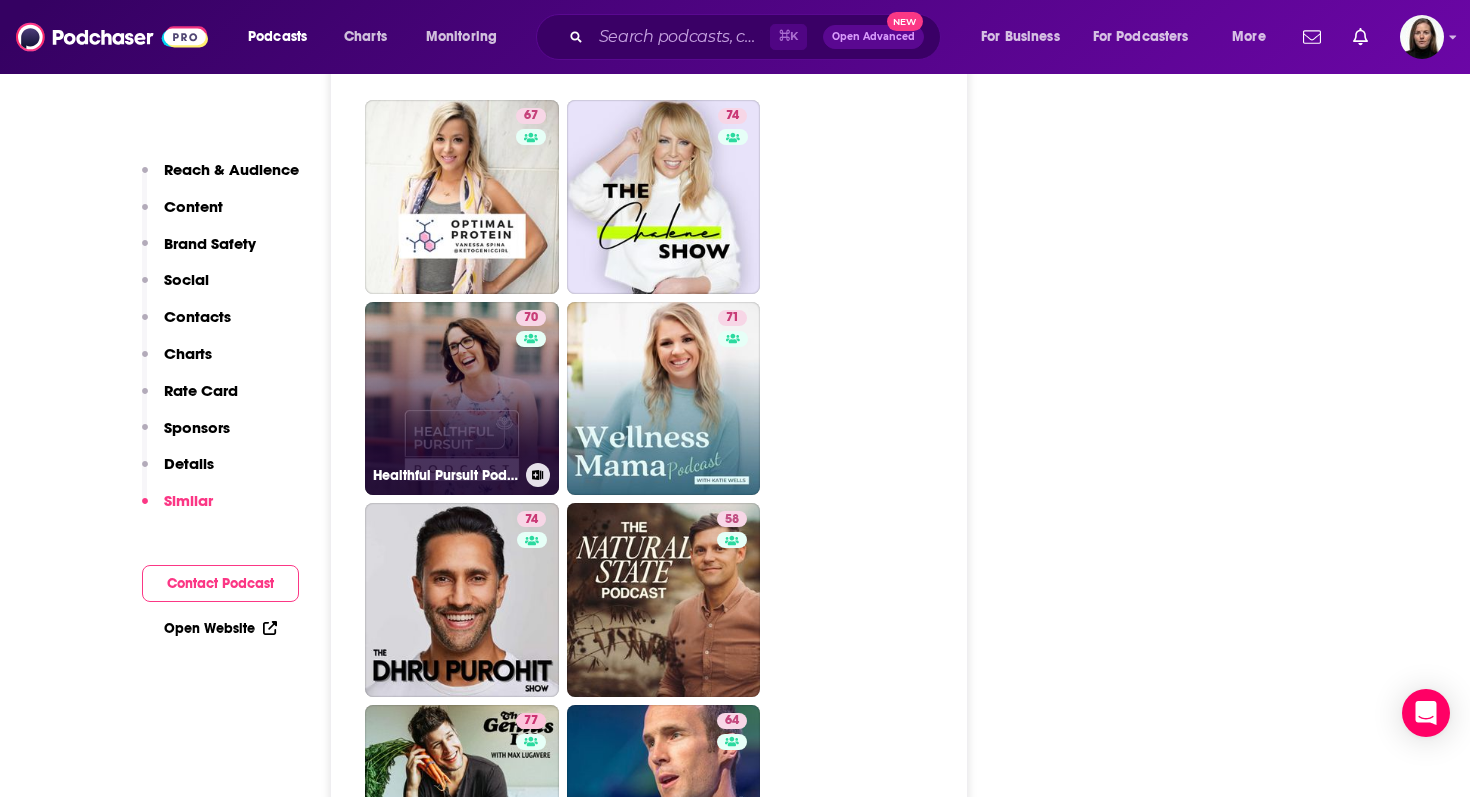 click on "70 Healthful Pursuit Podcast" at bounding box center (462, 399) 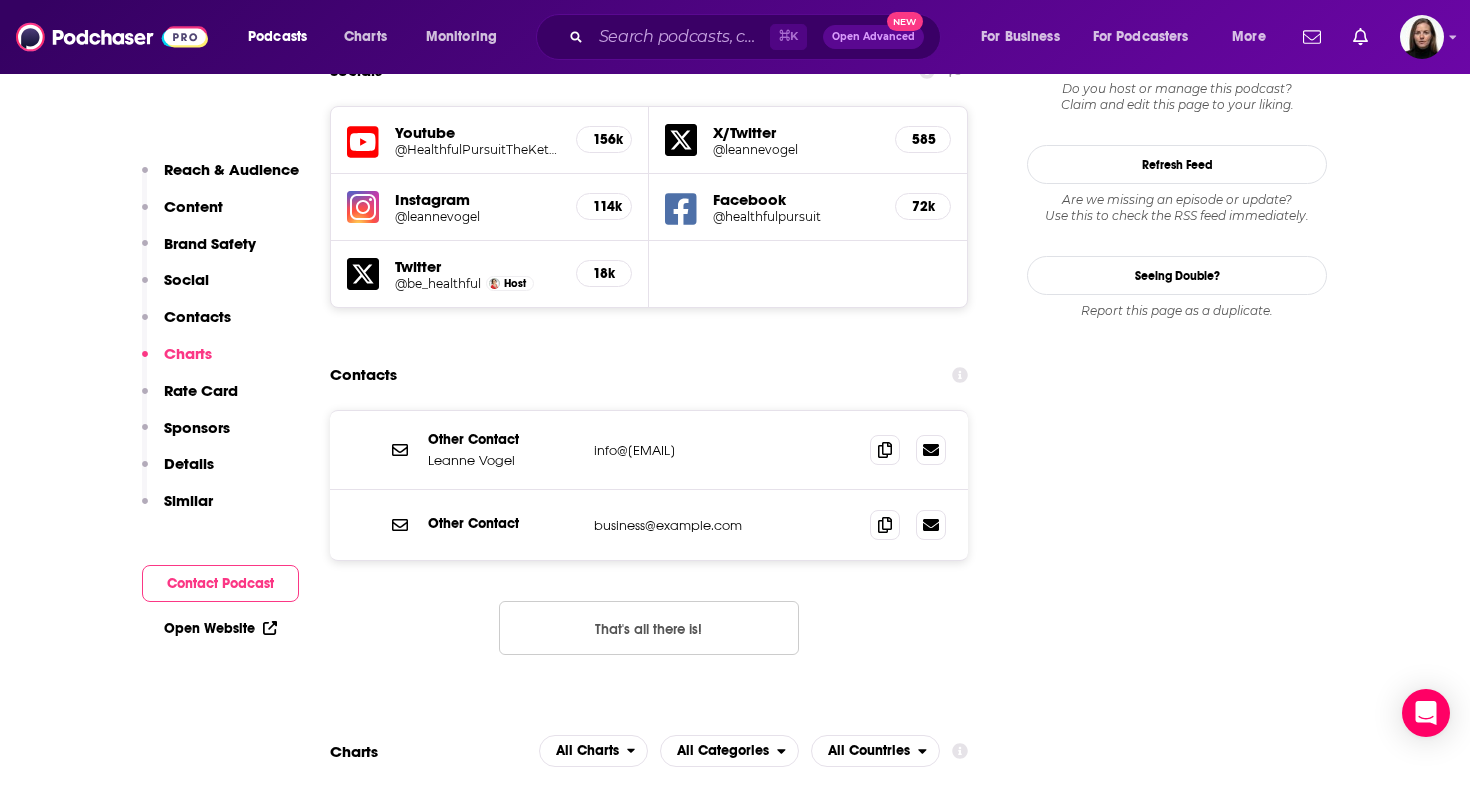 scroll, scrollTop: 2252, scrollLeft: 0, axis: vertical 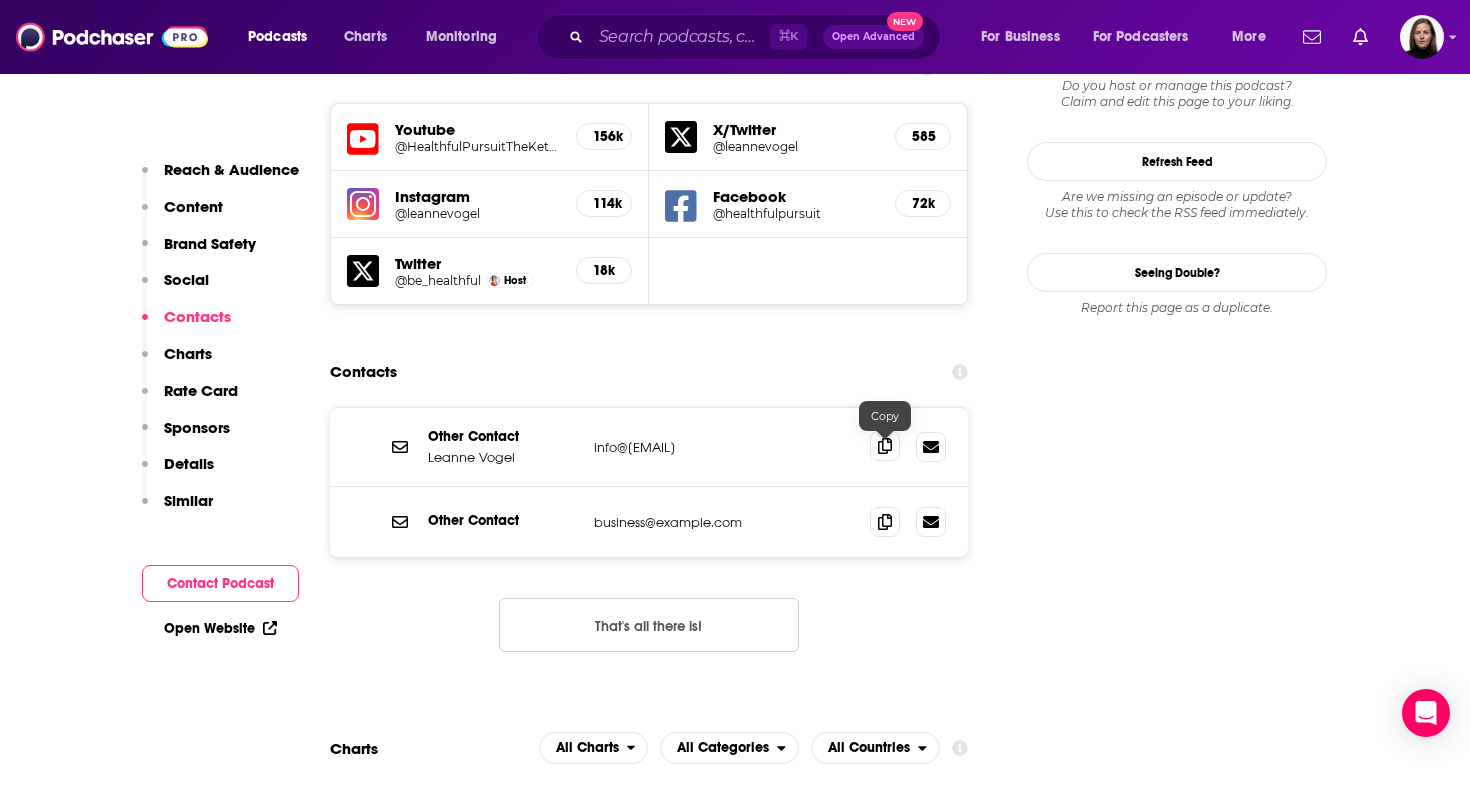 click 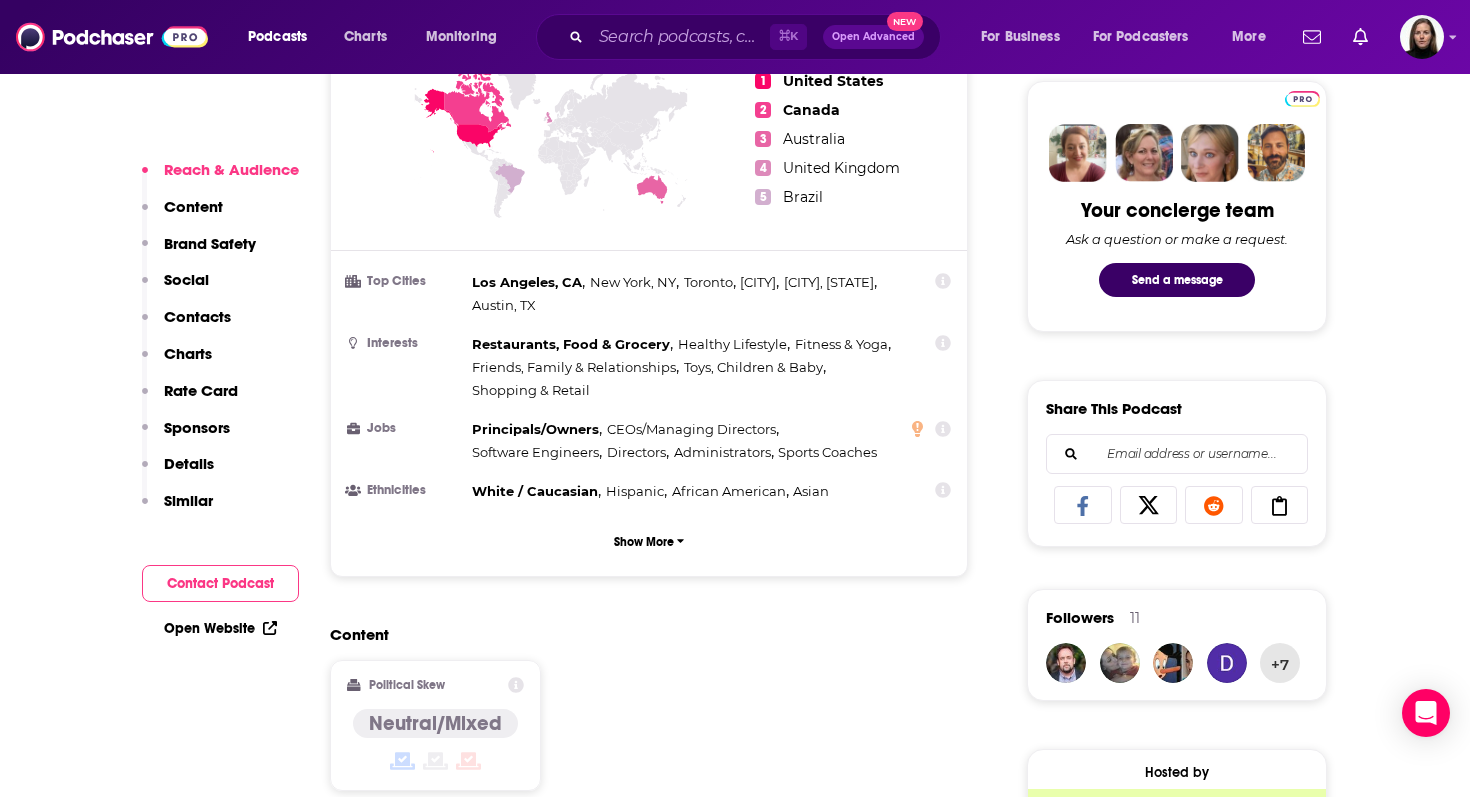 scroll, scrollTop: 949, scrollLeft: 0, axis: vertical 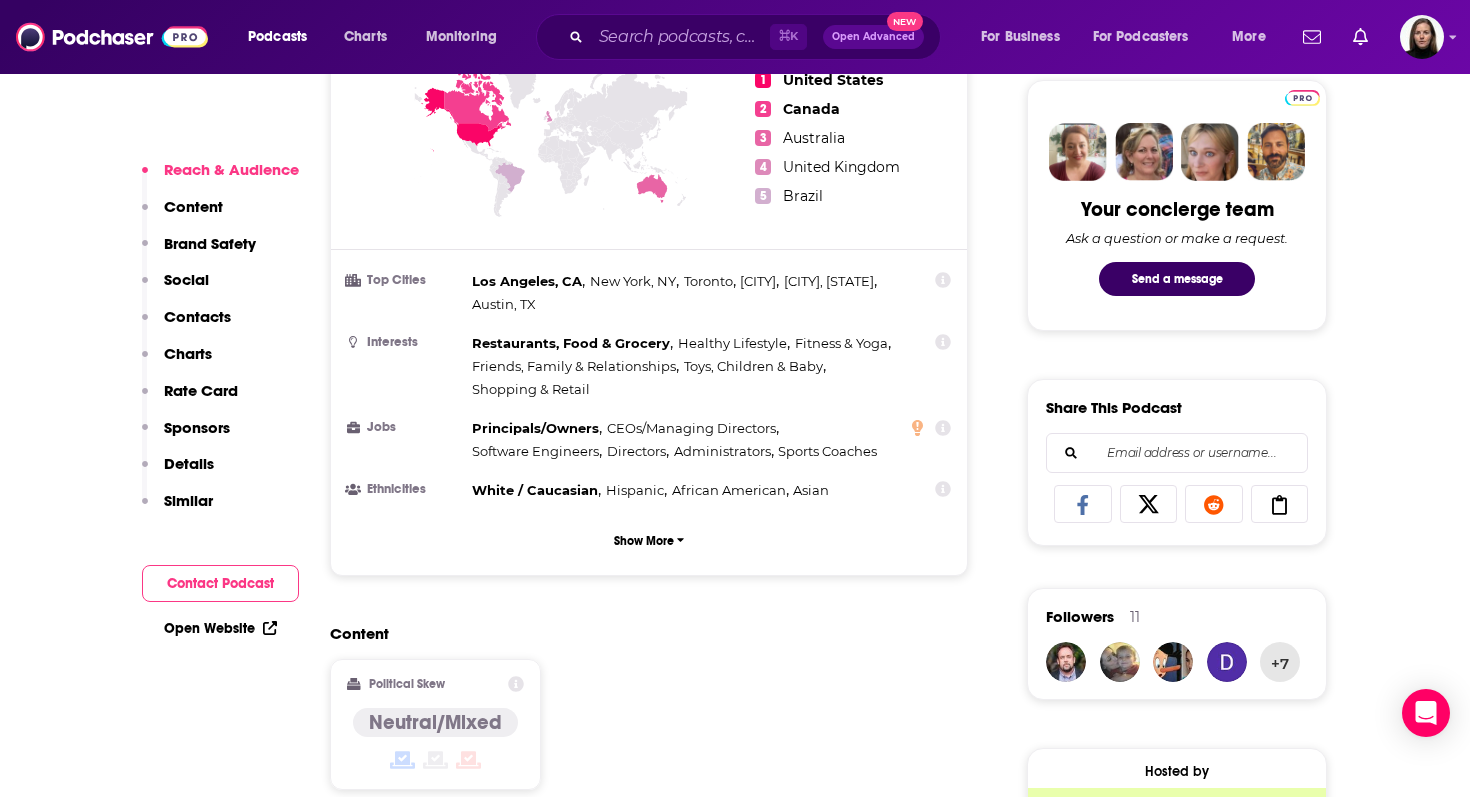 type on "https://www.podchaser.com/podcasts/the-resetter-podcast-with-dr-m-1178681" 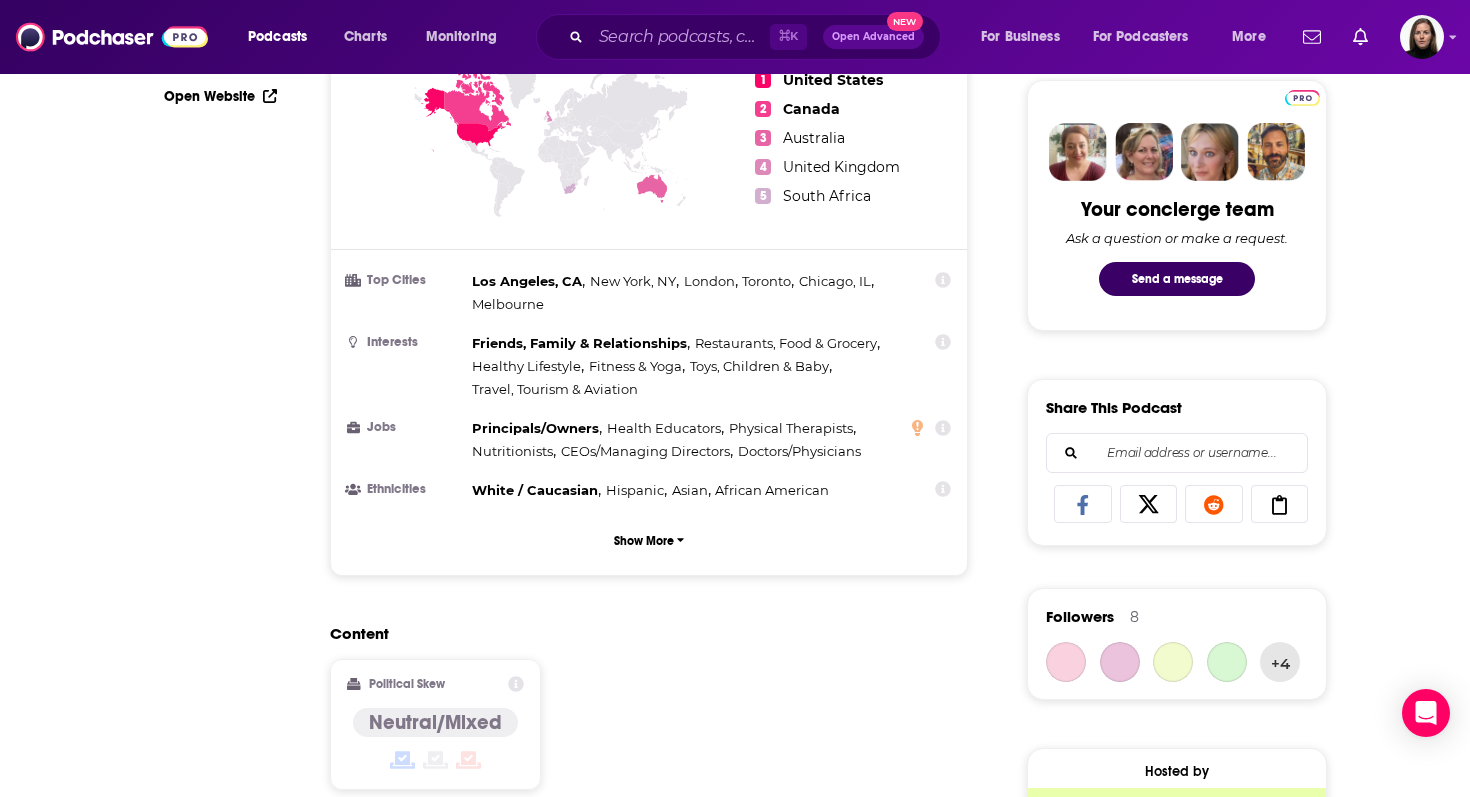 scroll, scrollTop: 0, scrollLeft: 0, axis: both 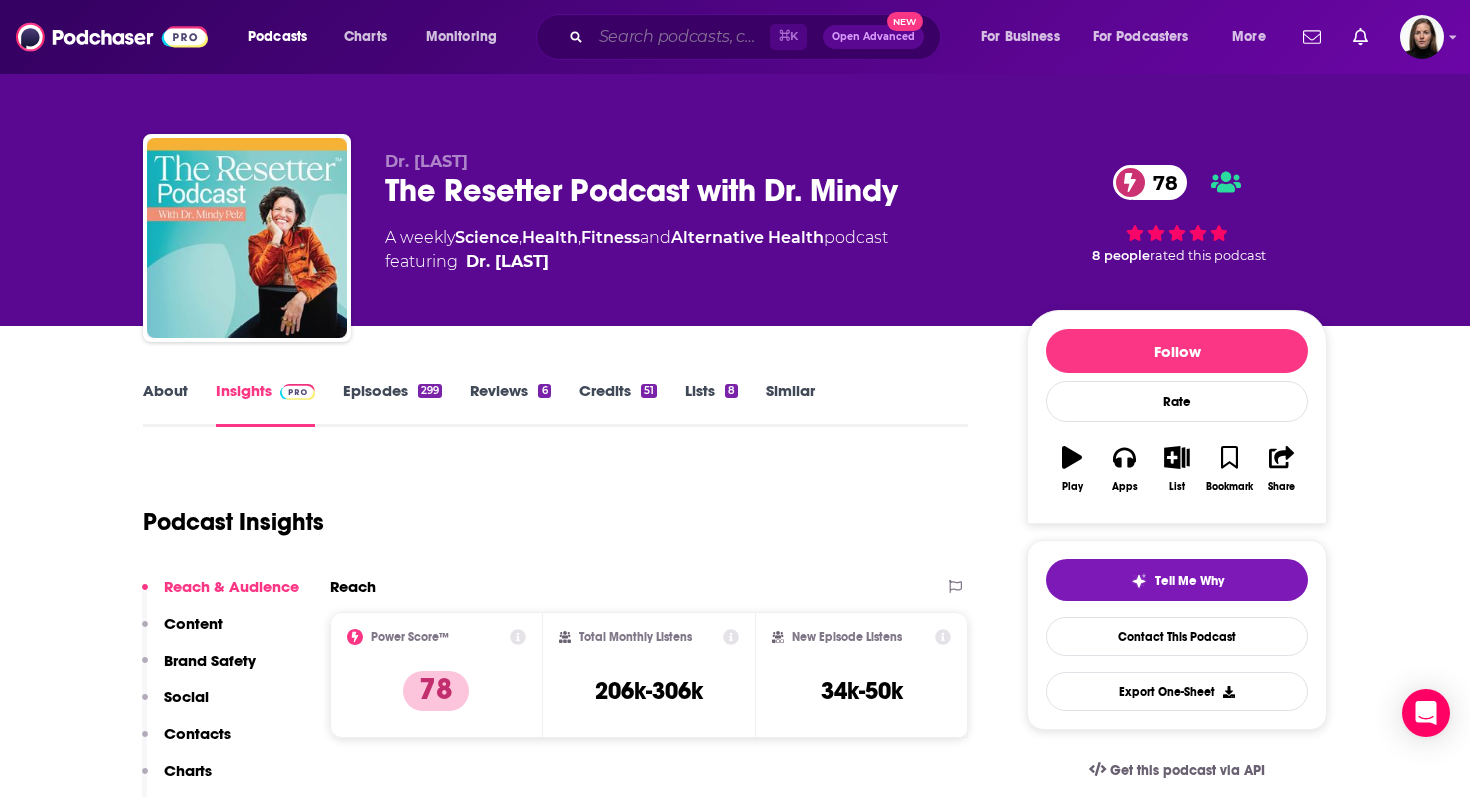 click at bounding box center [680, 37] 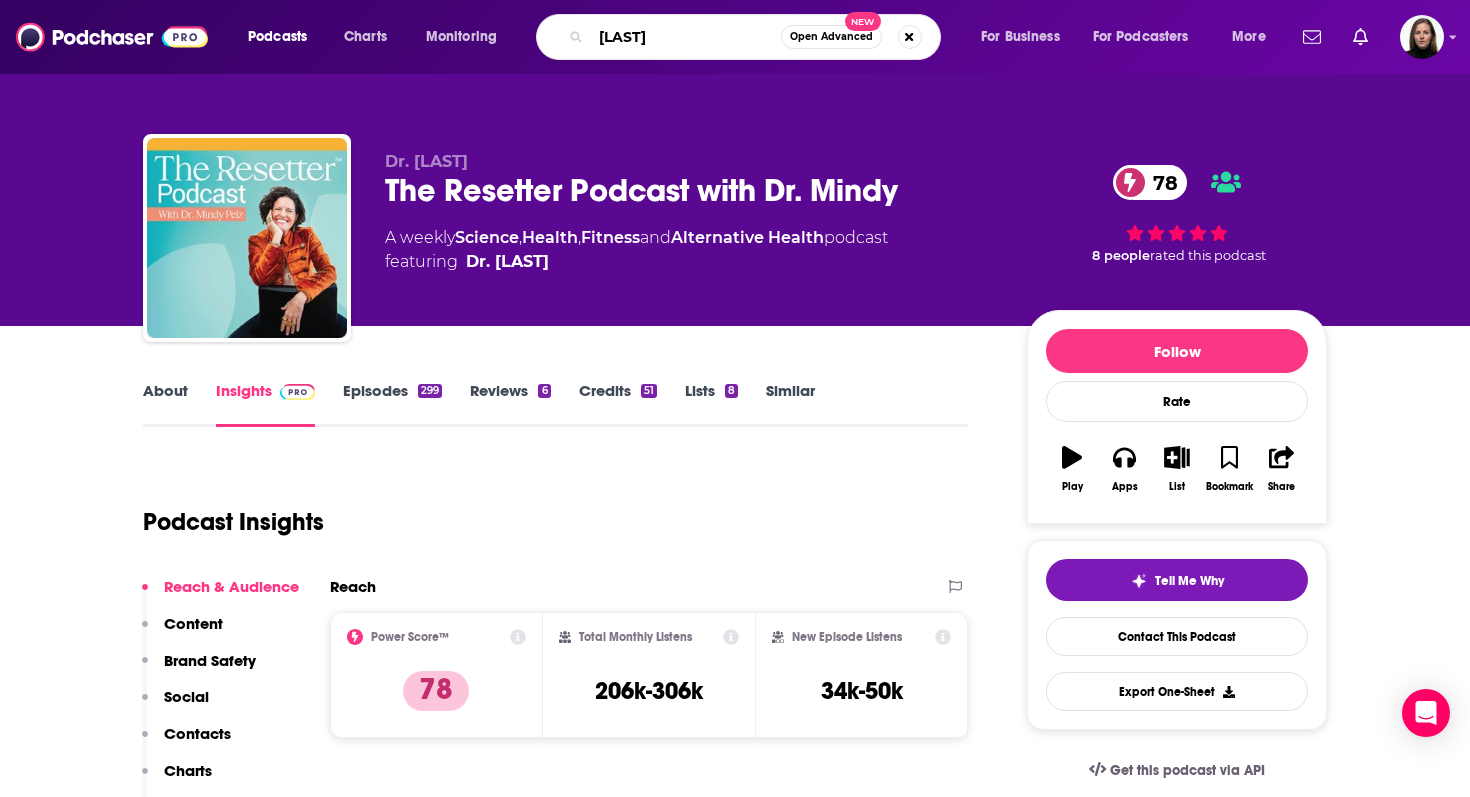 type on "ben azadi" 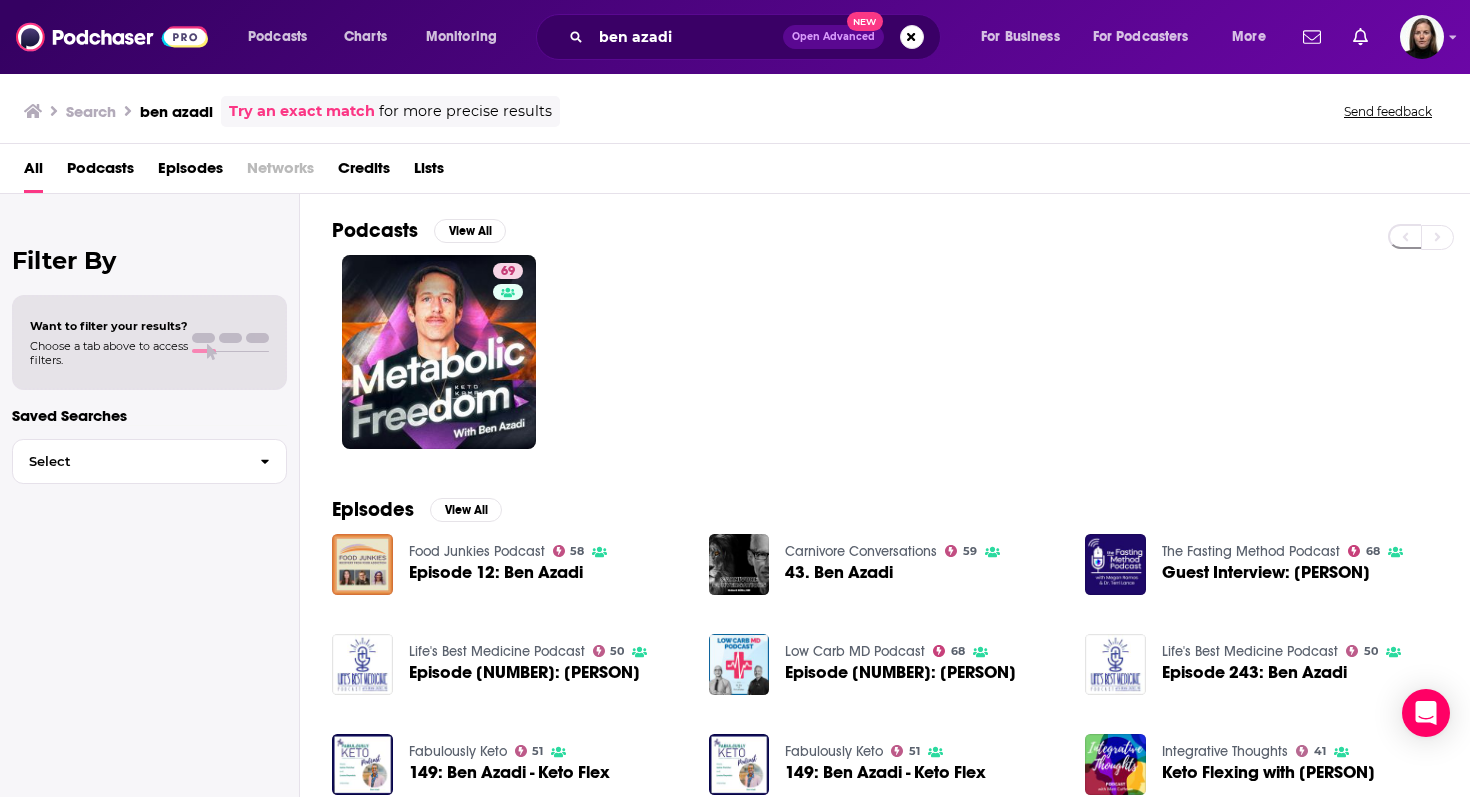 click on "[PERSON] Open Advanced New" at bounding box center (738, 37) 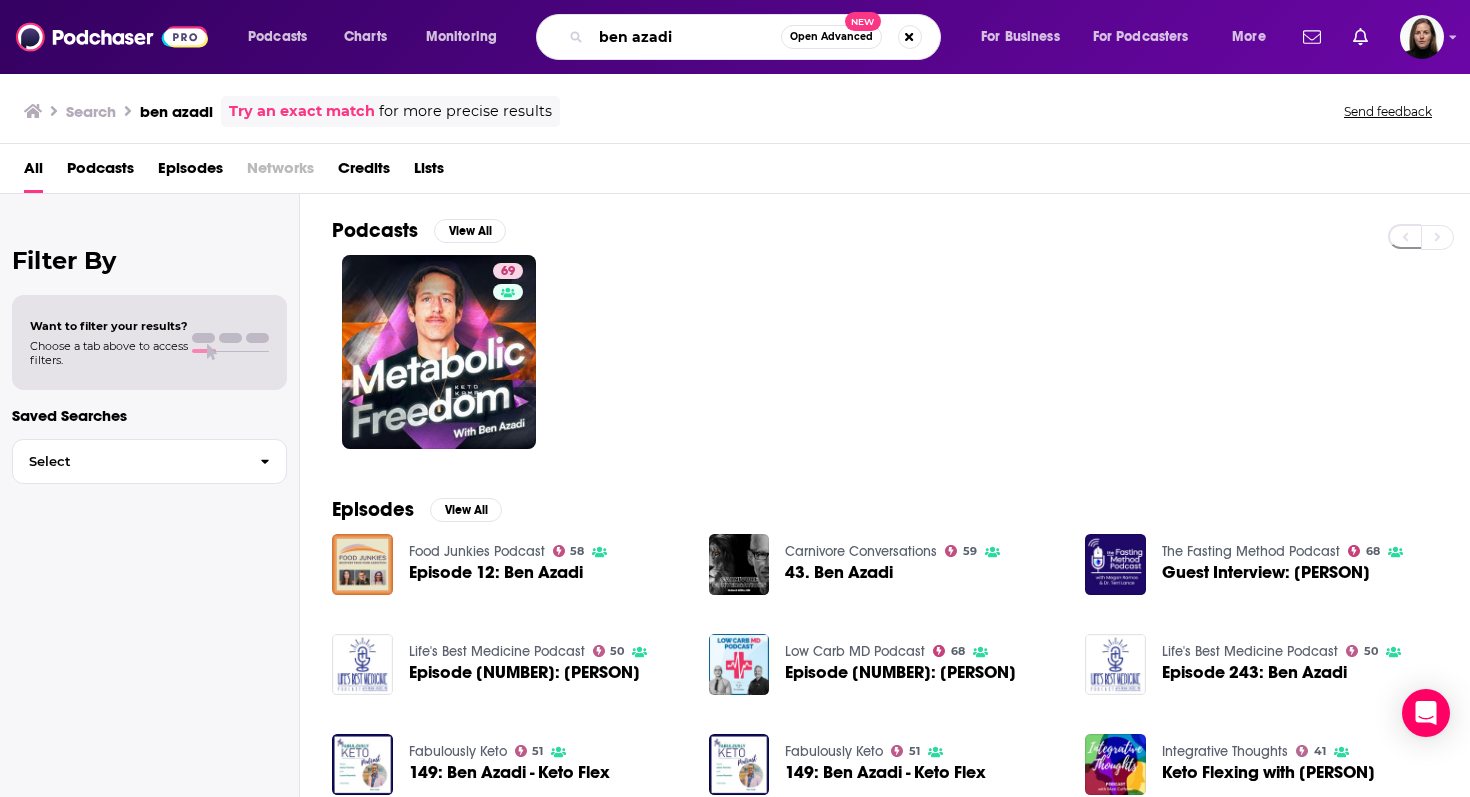 click on "ben azadi" at bounding box center [686, 37] 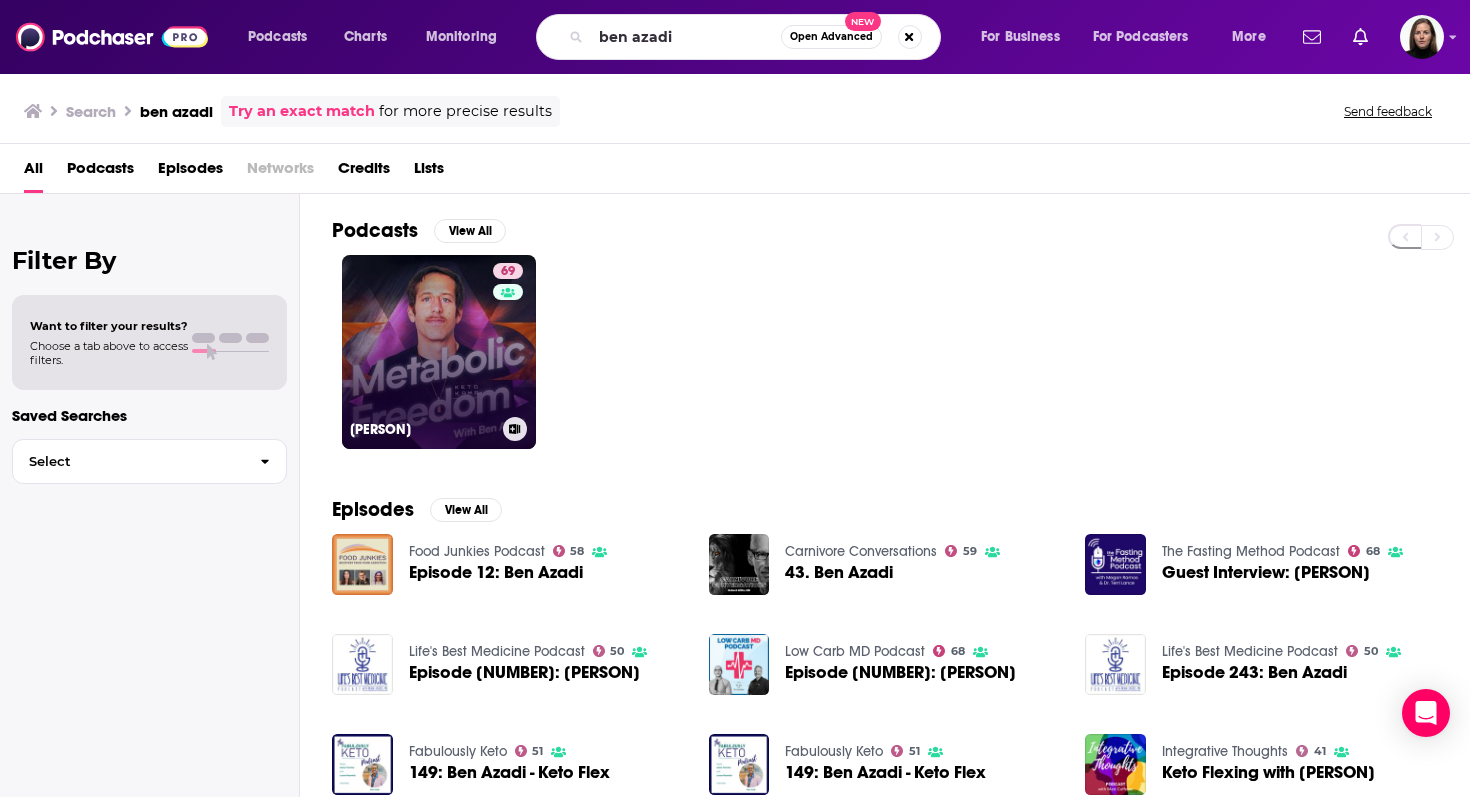 click on "[NUMBER] Metabolic Freedom With [PERSON]" at bounding box center (439, 352) 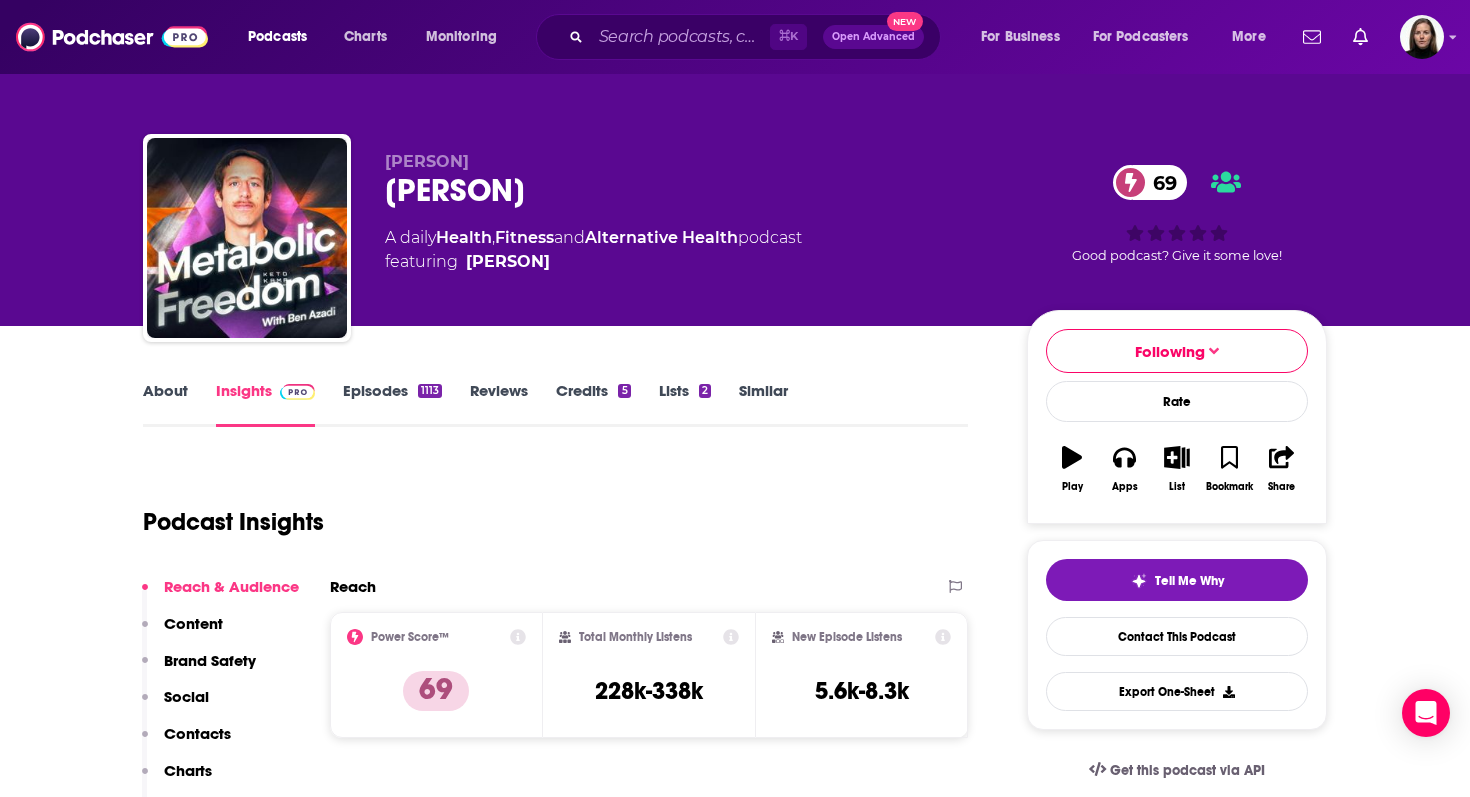 click on "Similar" at bounding box center (763, 404) 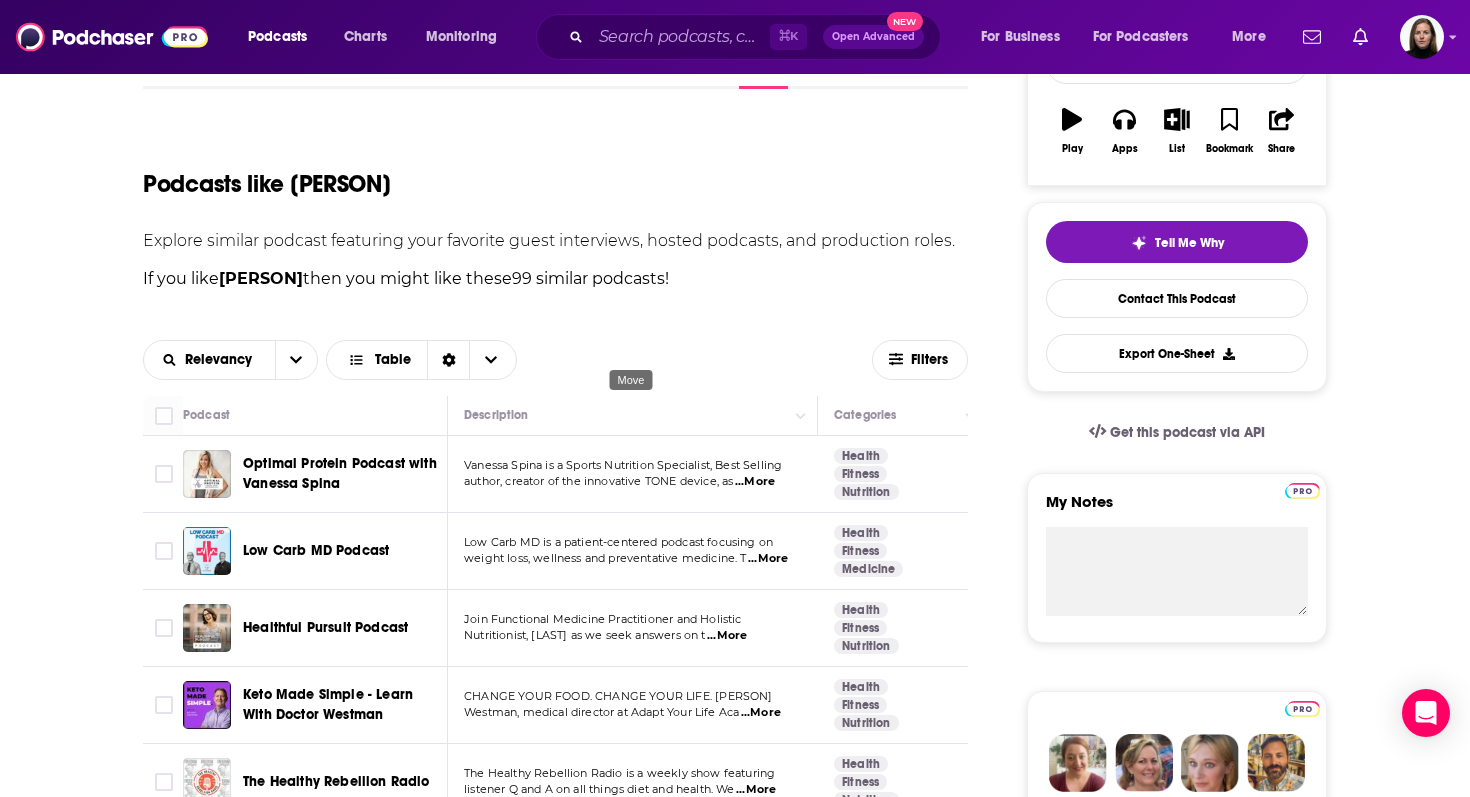 scroll, scrollTop: 523, scrollLeft: 0, axis: vertical 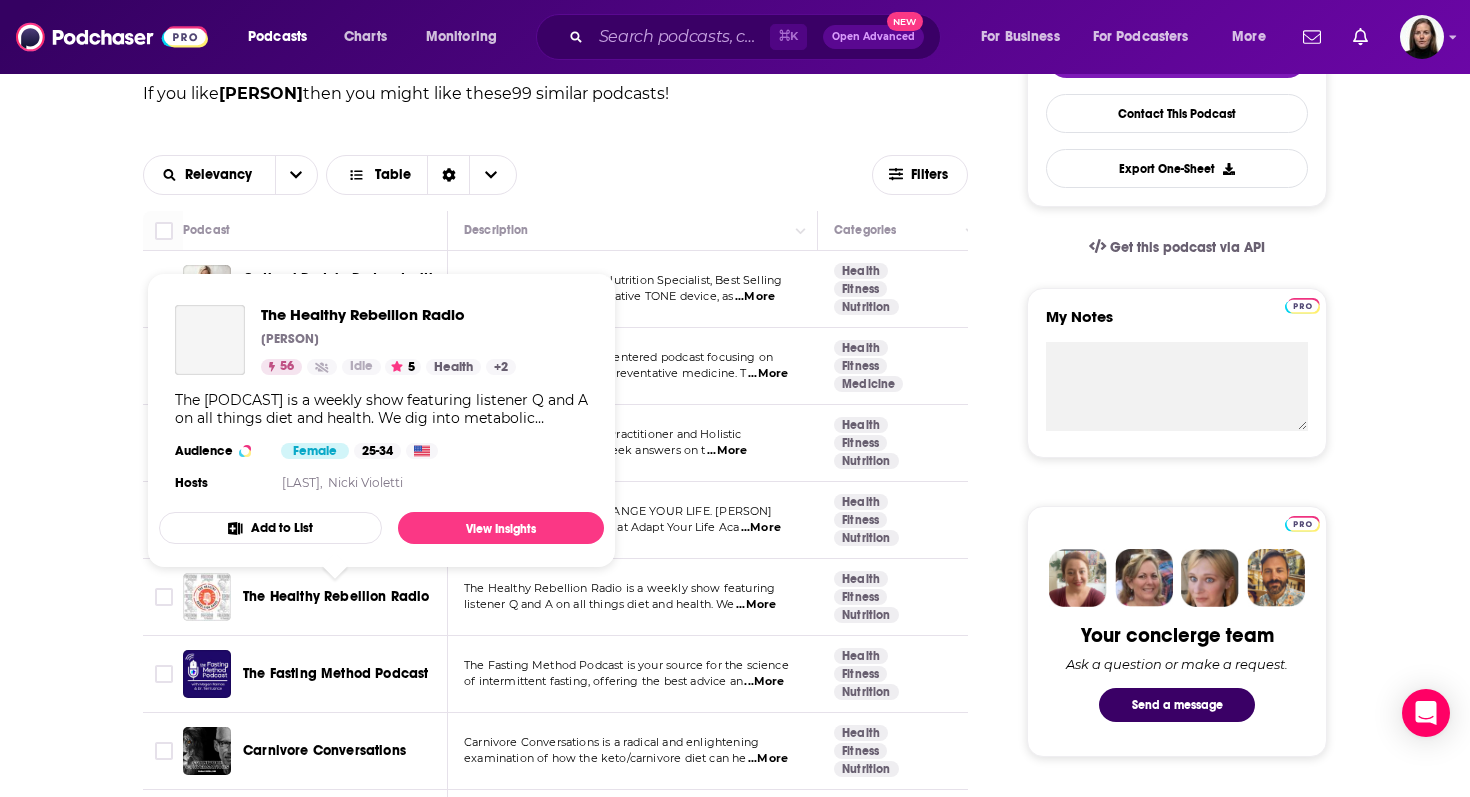 click on "The Healthy Rebellion Radio" at bounding box center [336, 596] 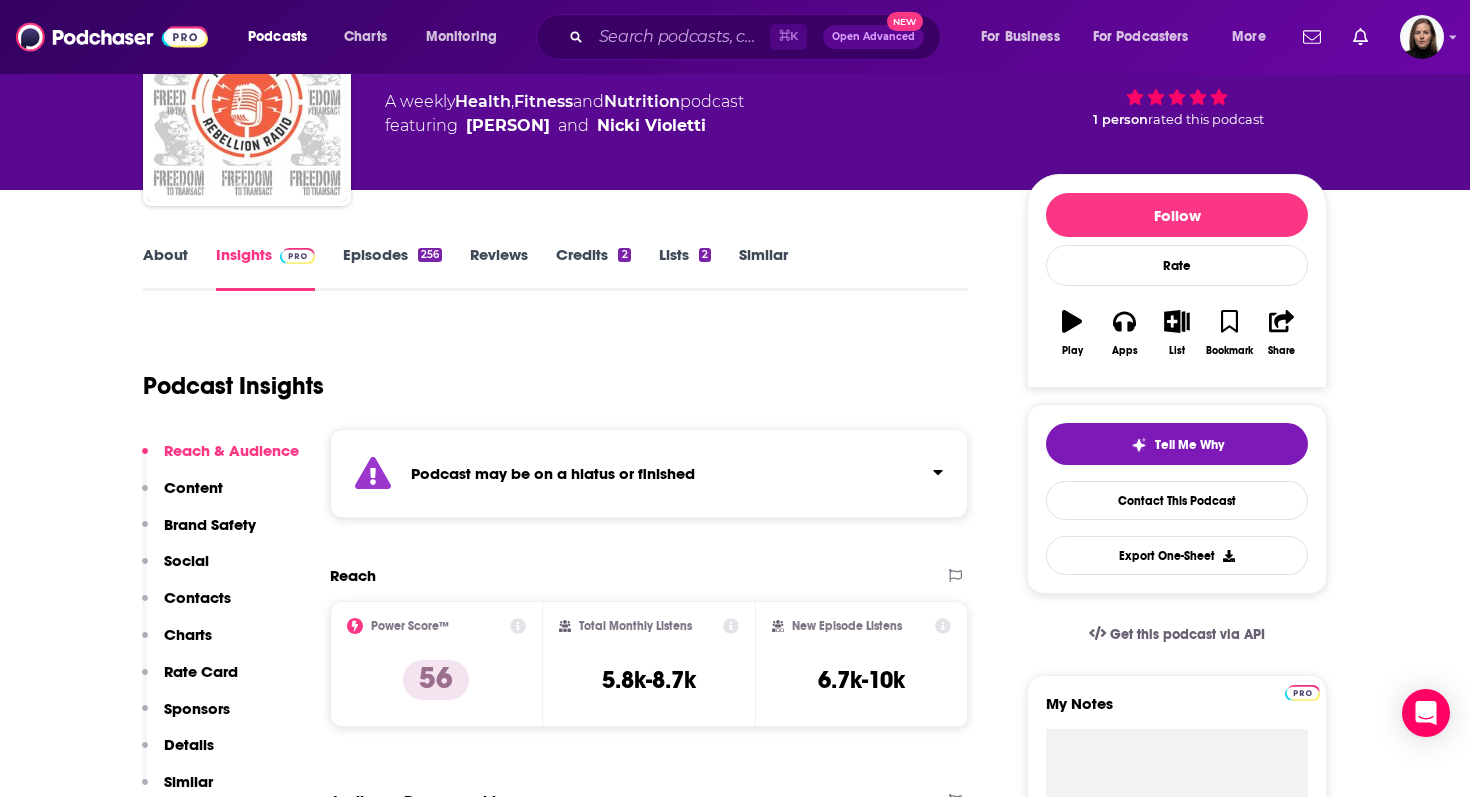 scroll, scrollTop: 156, scrollLeft: 0, axis: vertical 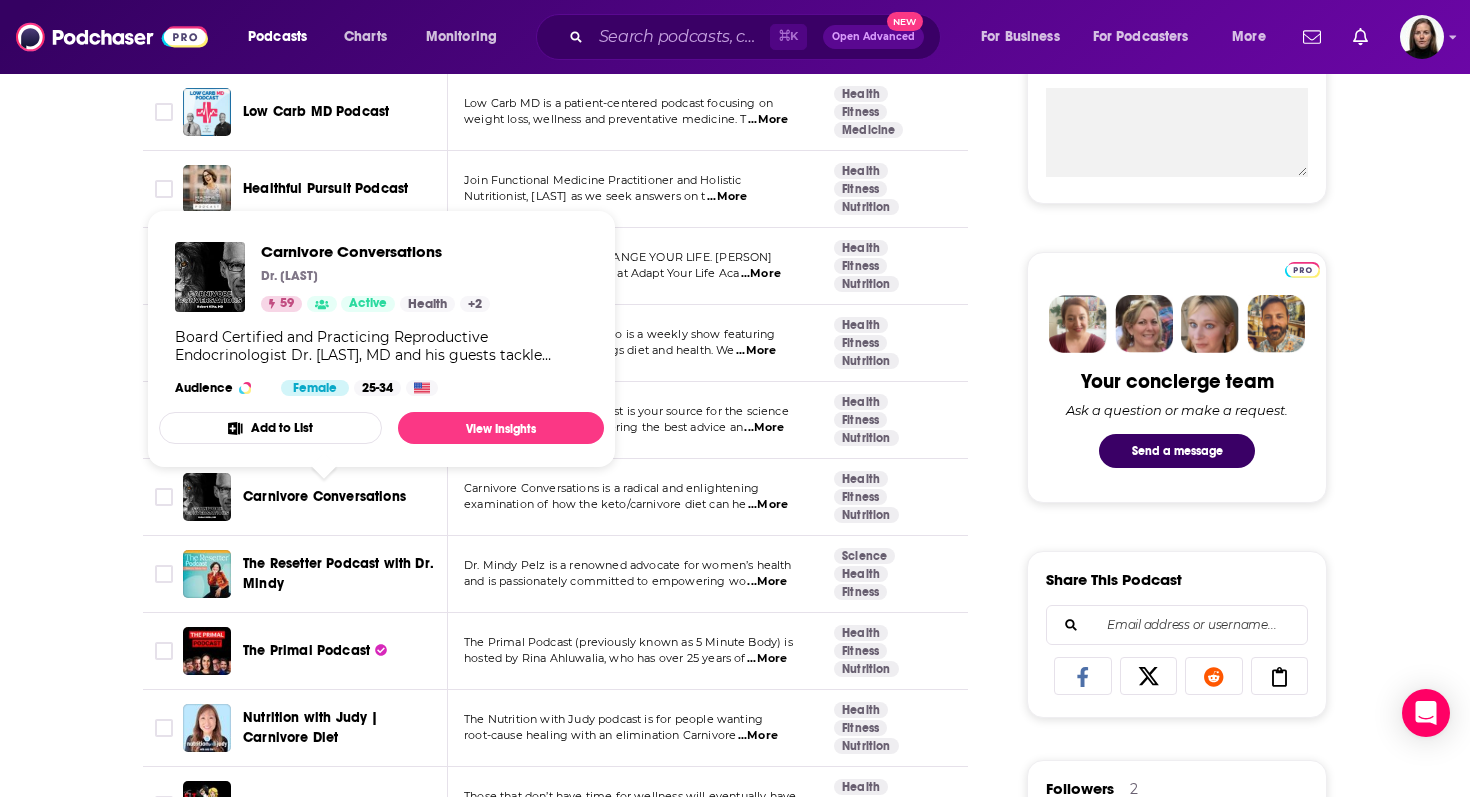 click on "Carnivore Conversations" at bounding box center (324, 496) 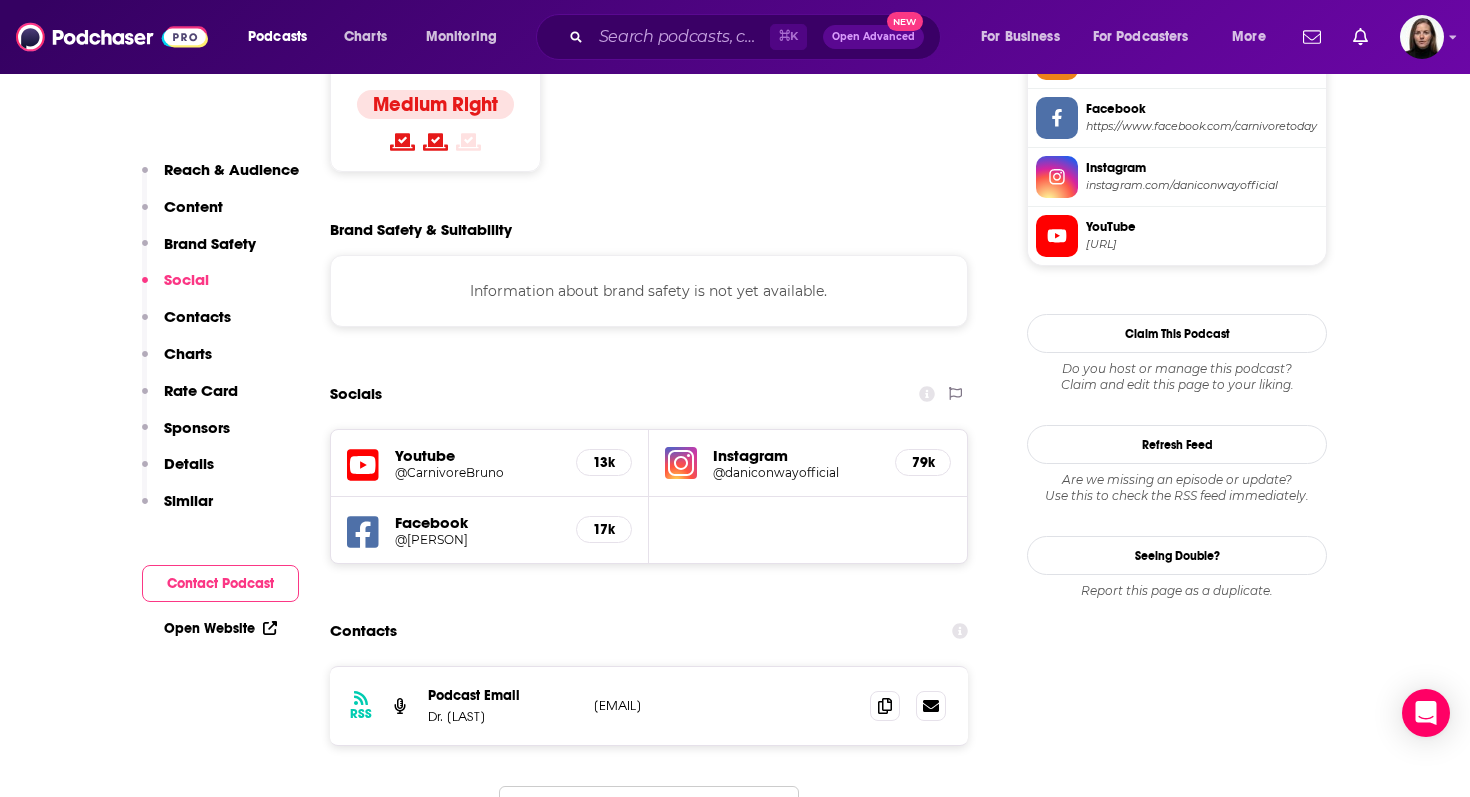 scroll, scrollTop: 1566, scrollLeft: 0, axis: vertical 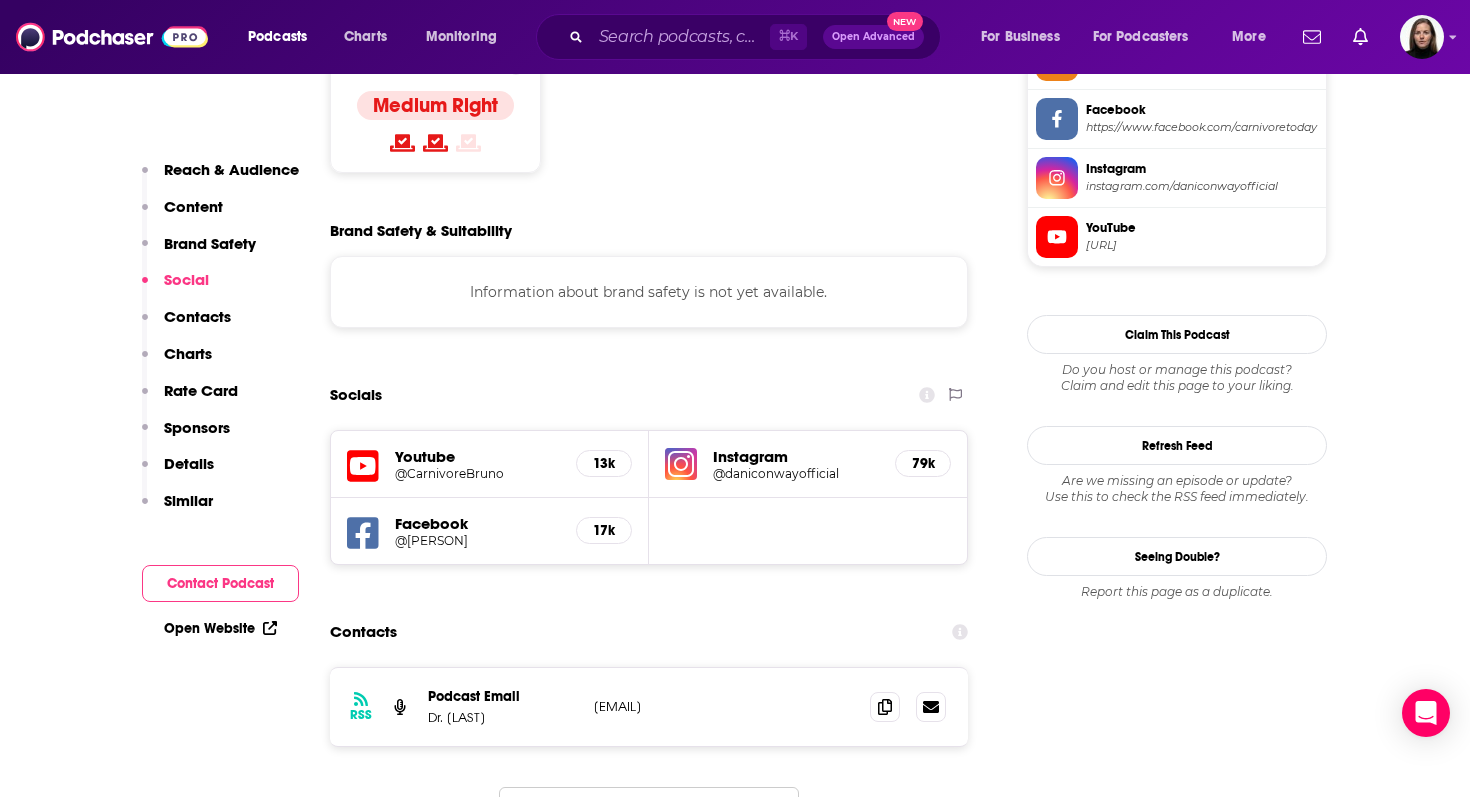 click on "@daniconwayofficial" at bounding box center [796, 473] 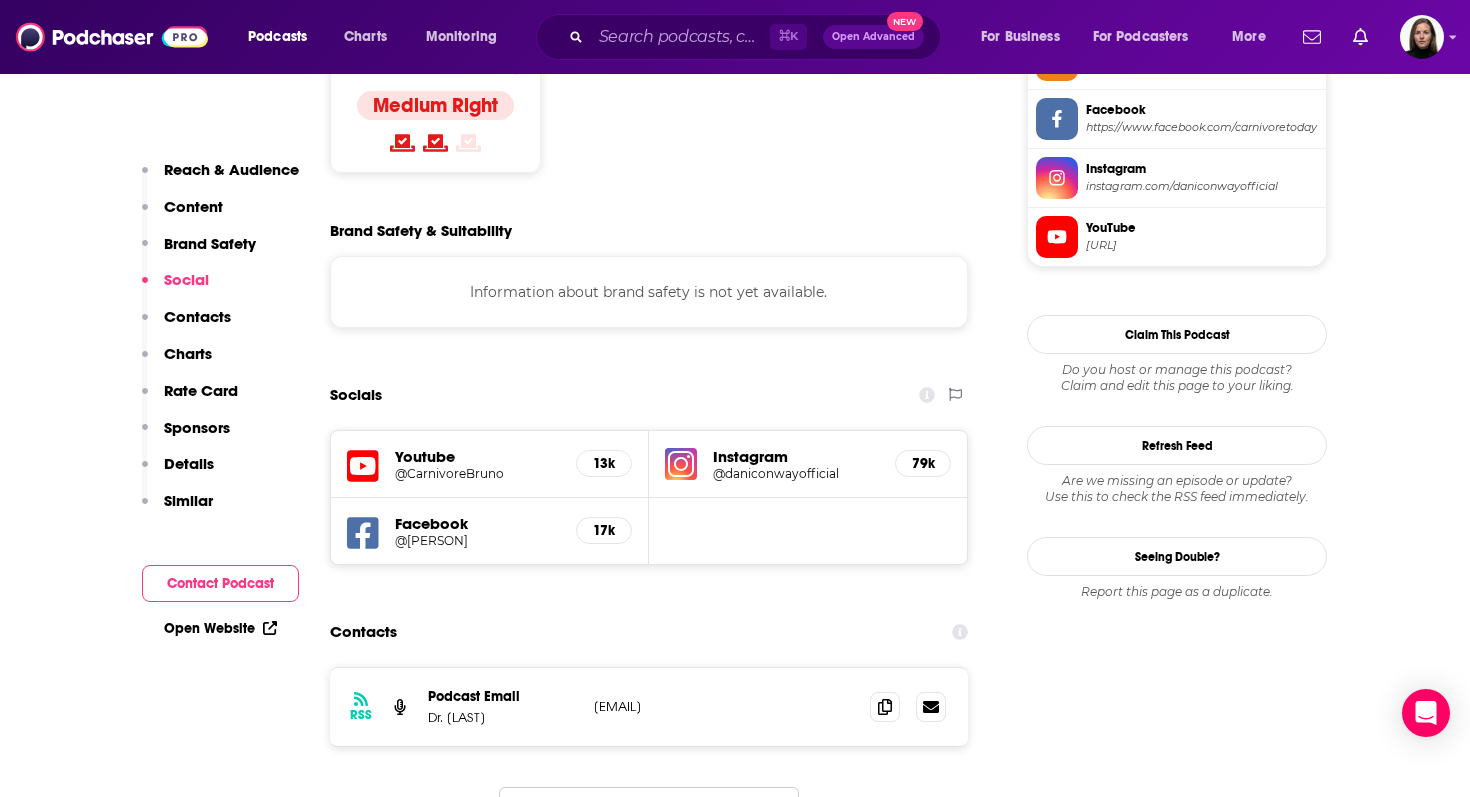 click on "@CarnivoreBruno" at bounding box center [477, 473] 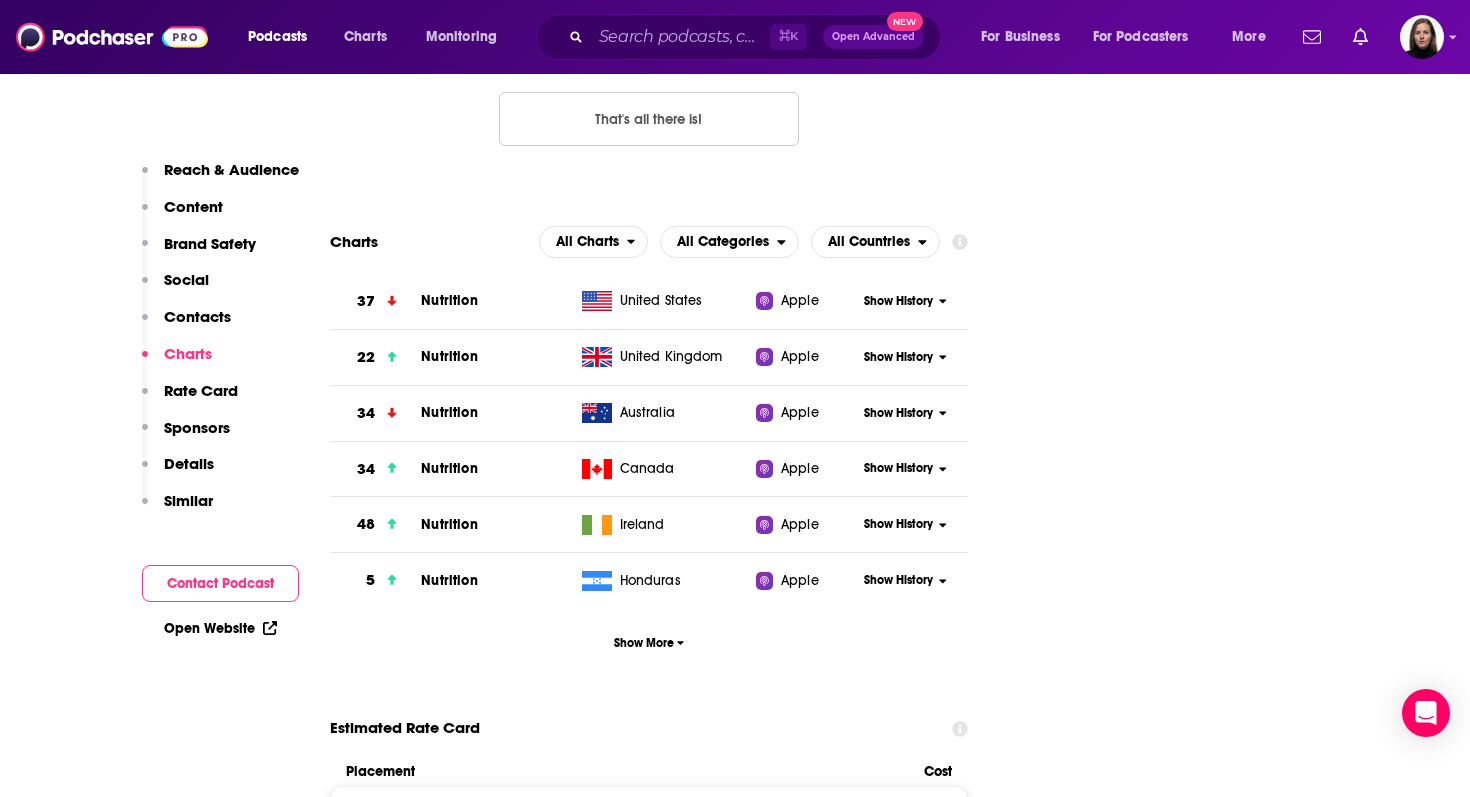 scroll, scrollTop: 2256, scrollLeft: 0, axis: vertical 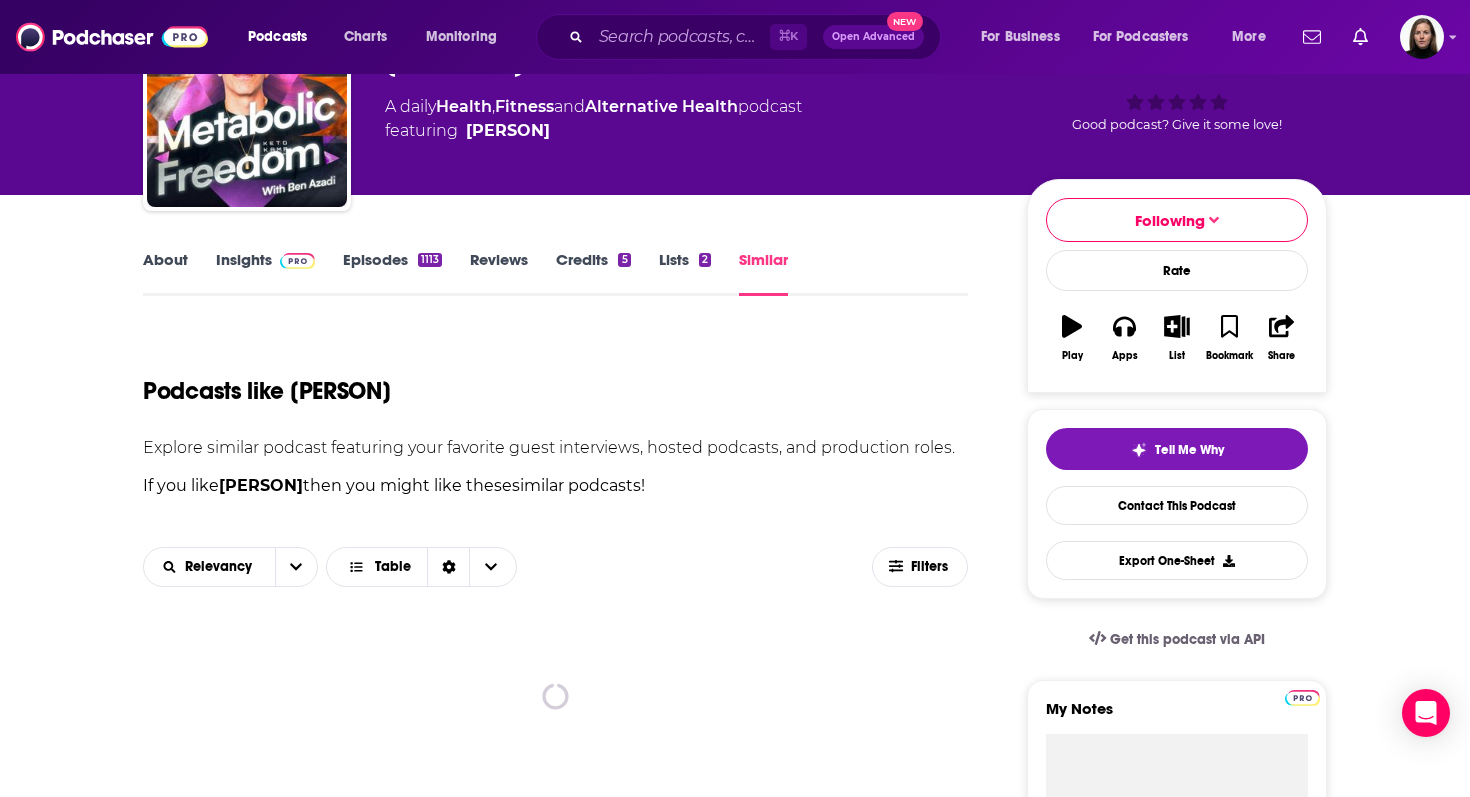 click on "About" at bounding box center (165, 273) 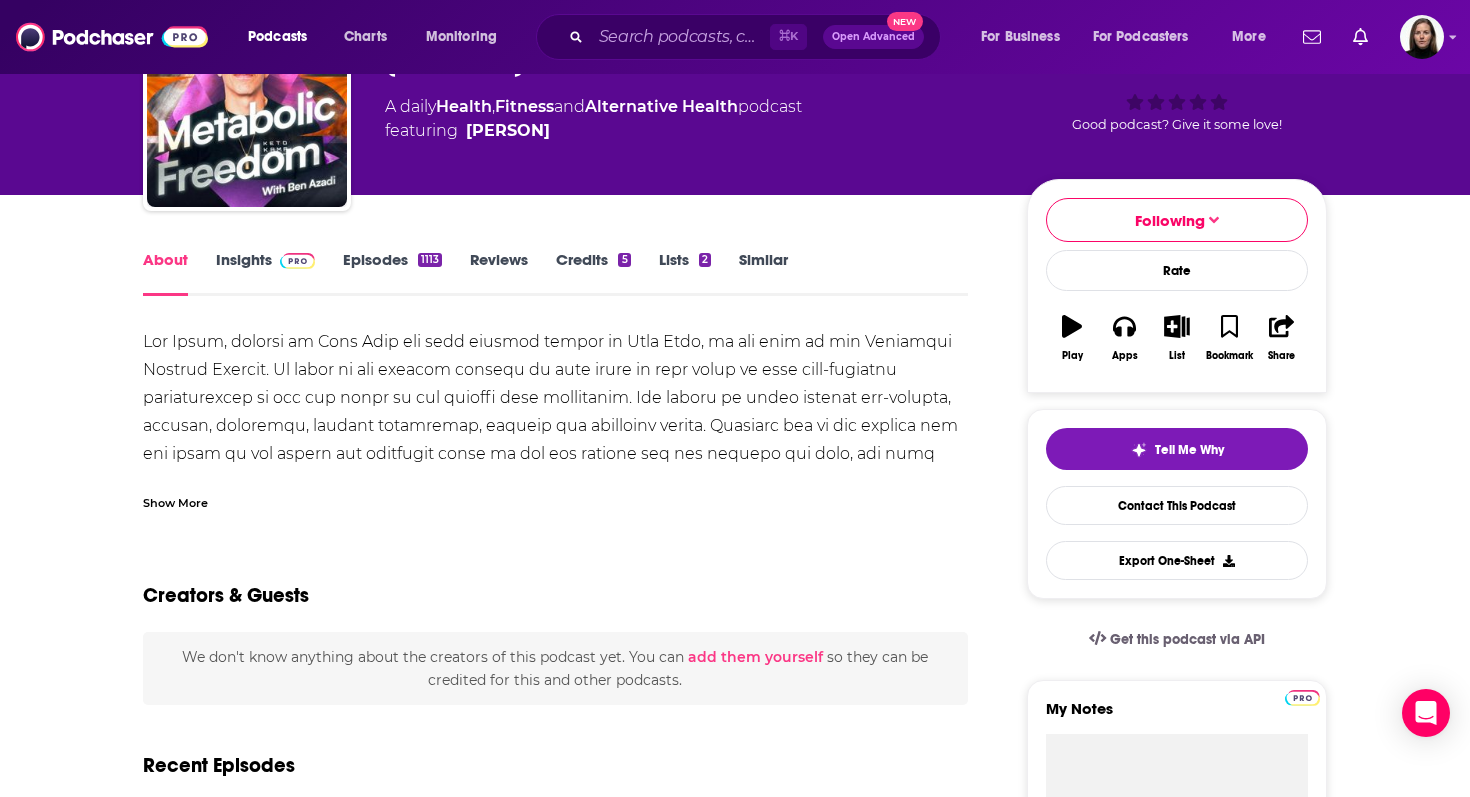 scroll, scrollTop: 0, scrollLeft: 0, axis: both 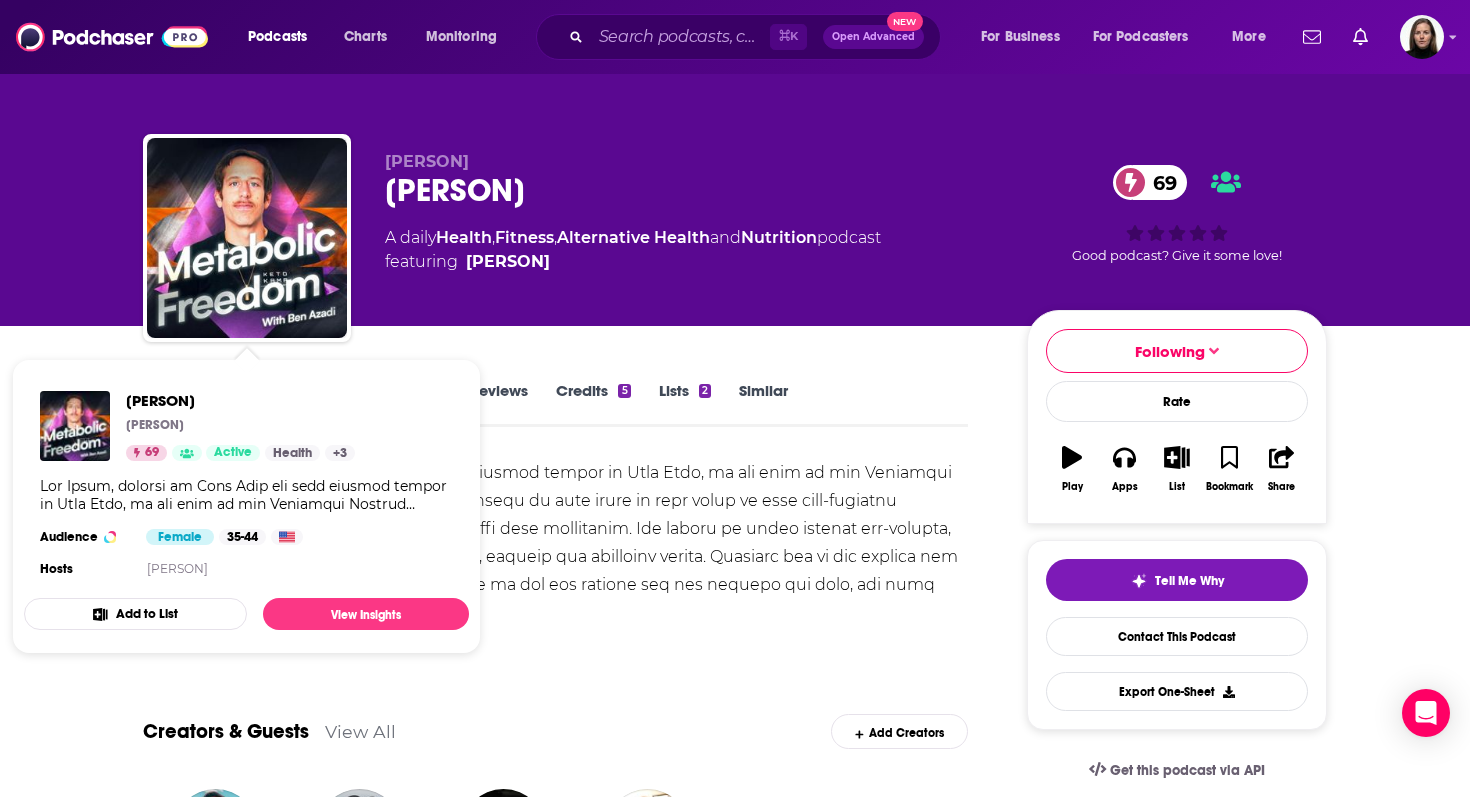 click on "About Insights Episodes 1113 Reviews Credits 5 Lists 2 Similar Show More Creators & Guests View All Add Creators Host Ben Azadi 1113 episodes Guest Carrie Brown 1 episode Guest John Graham Harper 1 episode Guest Dr. David Minkoff 1 episode Add Creators Recent Episodes View All #1069 The 8 Types of Unhealthy Poop That Reveal Gut, Liver, and Immune Dysfunction (And How to Fix It Fast) With Ben Azadi Jul 31st, 2025 #1068 Top 3 Mistakes Women Make That Kill Energy & Wreck Hormones – And How to Fix Them with Angela Foster Jul 30th, 2025 #1067 Better Than Eggs? The Shocking Benefits of Cottage Cheese for Muscle Growth, Satiety & Metabolic Health Over 50 — With Ben Azadi Jul 29th, 2025 View All Episodes Podcast Reviews This podcast hasn't been reviewed yet. You can add a review to show others what you thought. Mentioned In These Lists Podcast List Chloe 555 Podcasts 1 May 13, 2025 Curated by Braden Chun Podcast List Keto 27 Podcasts 0 Nov 15, 2021 Curated by cristina Add to a List Claim This Podcast Daily" at bounding box center (555, 1462) 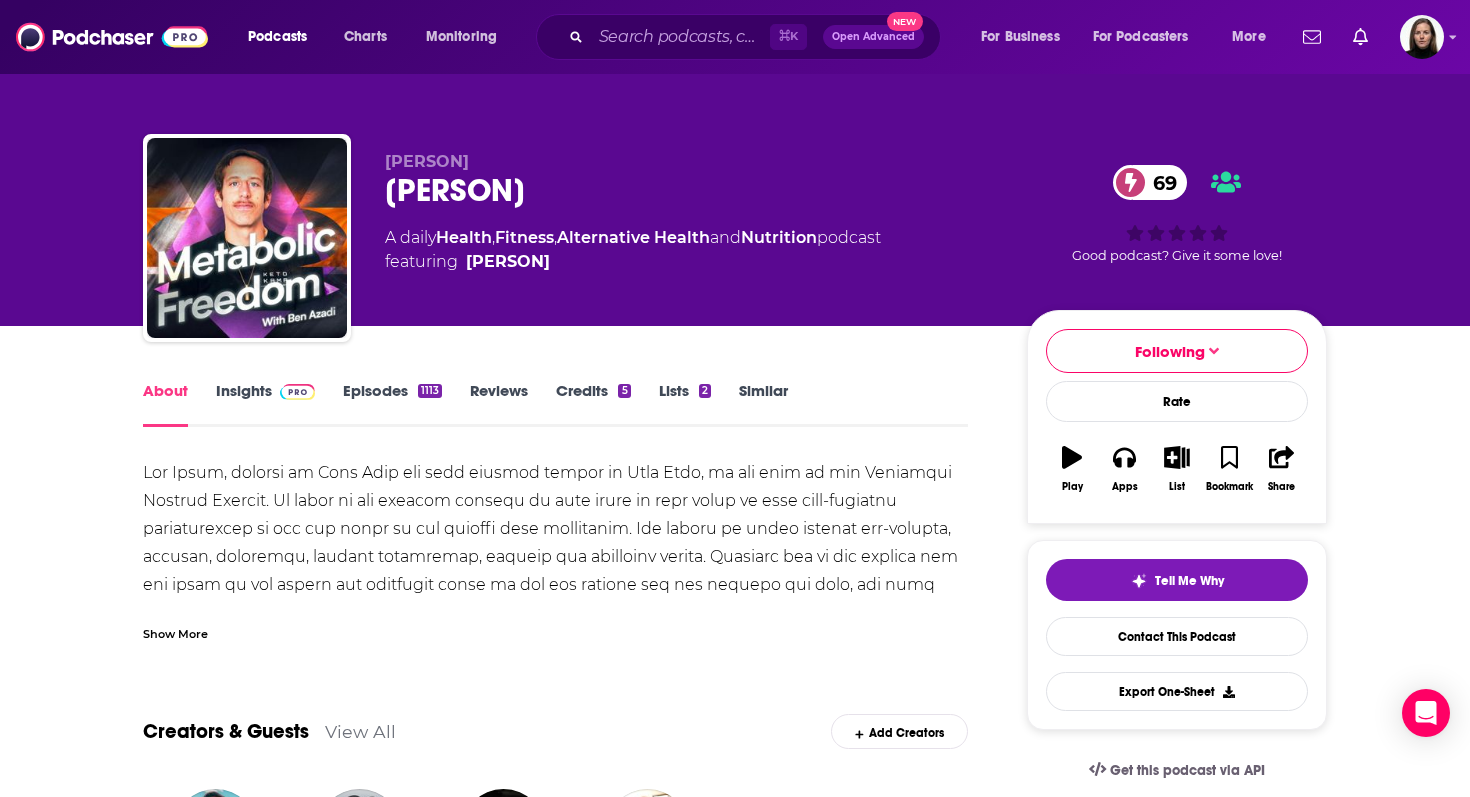 click on "Insights" at bounding box center (265, 404) 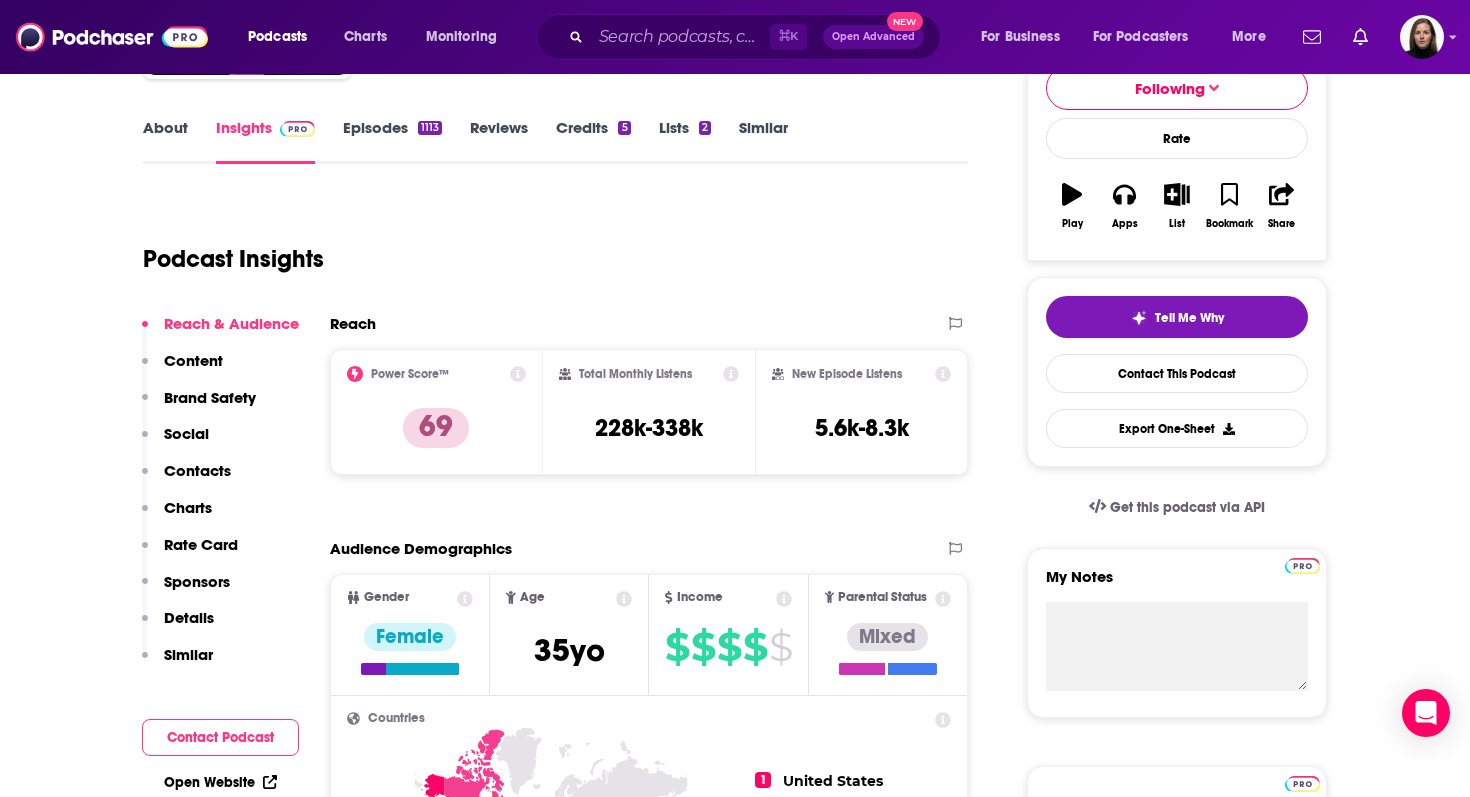 scroll, scrollTop: 264, scrollLeft: 0, axis: vertical 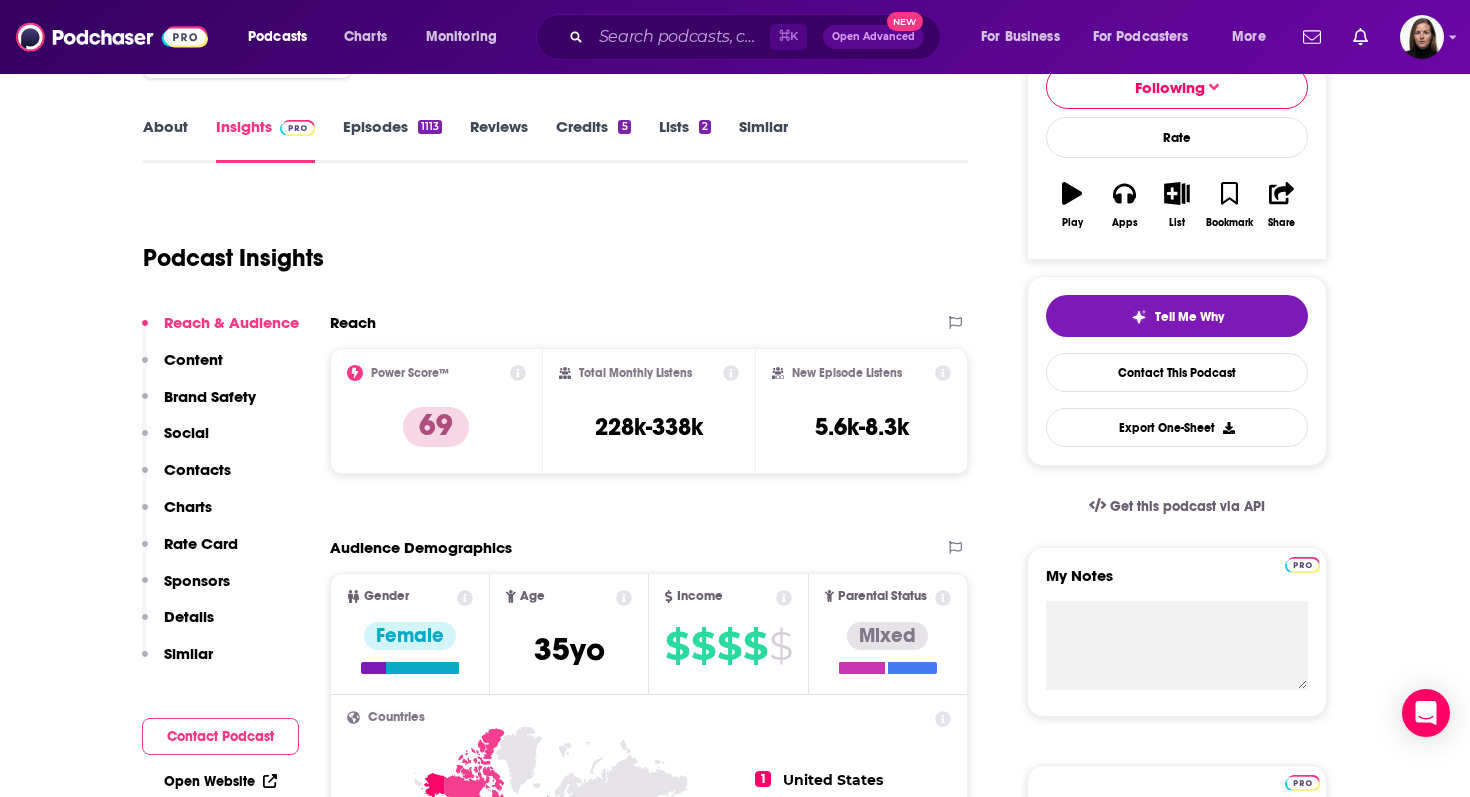click on "Similar" at bounding box center [188, 653] 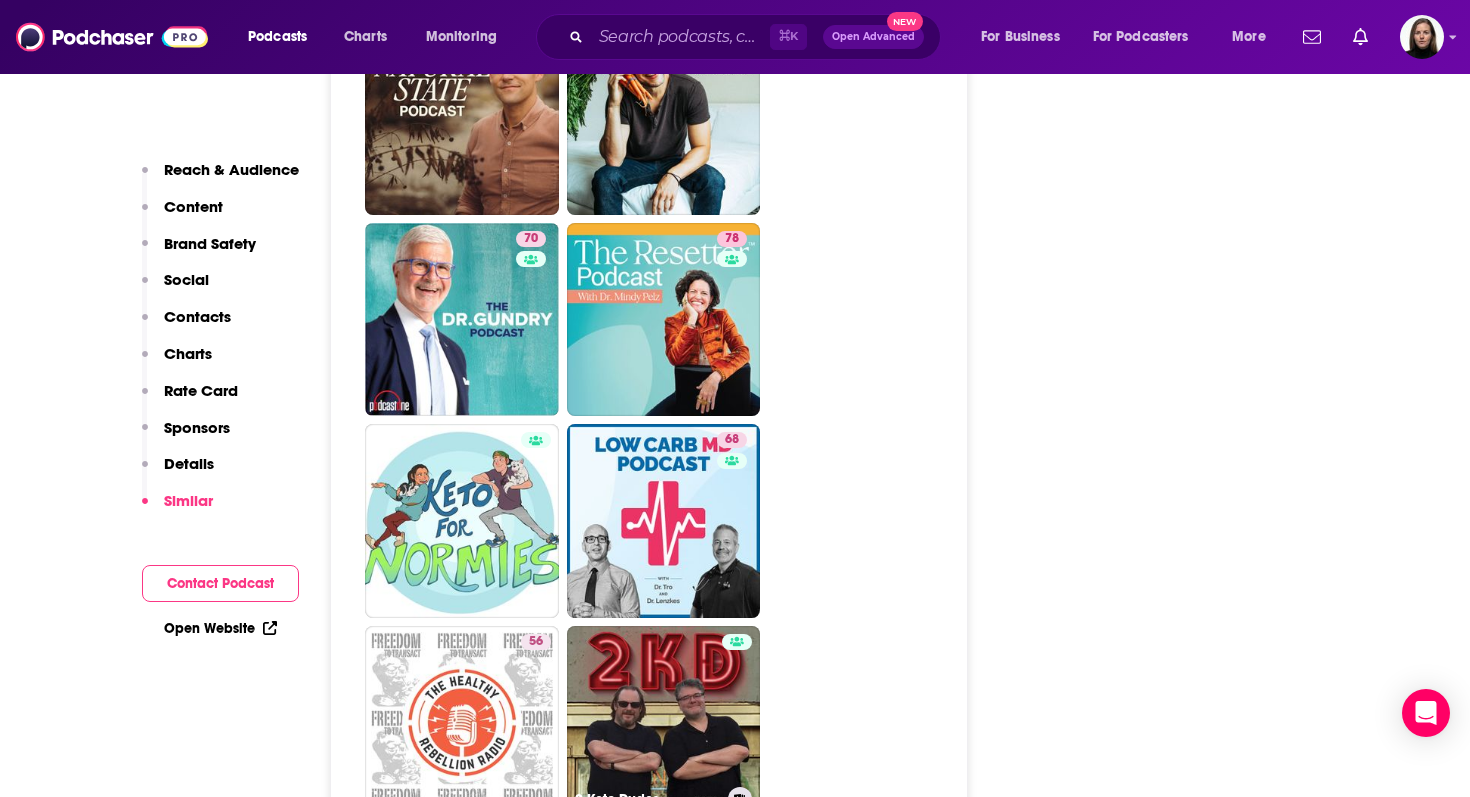 scroll, scrollTop: 5623, scrollLeft: 0, axis: vertical 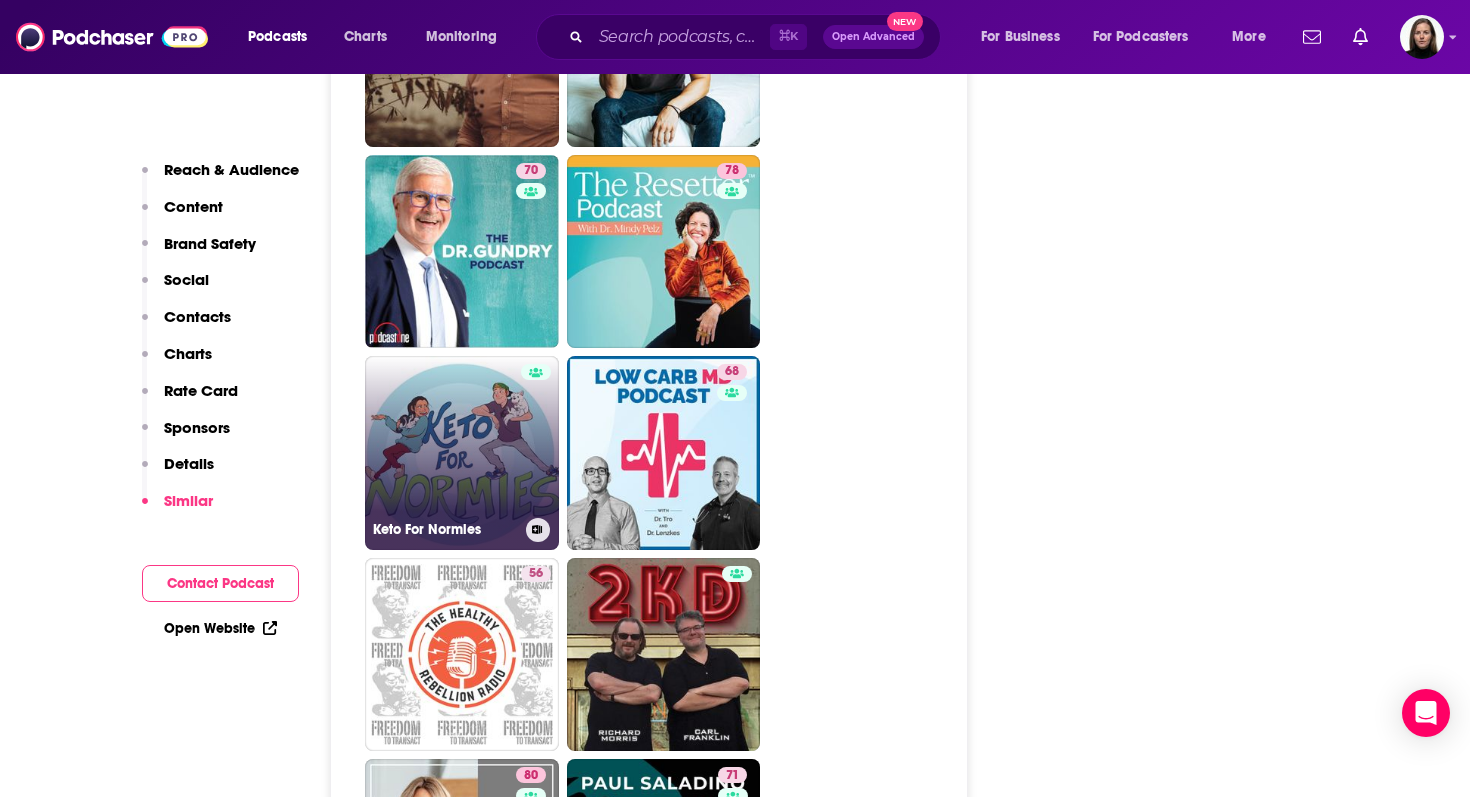 click on "Keto For Normies" at bounding box center [462, 453] 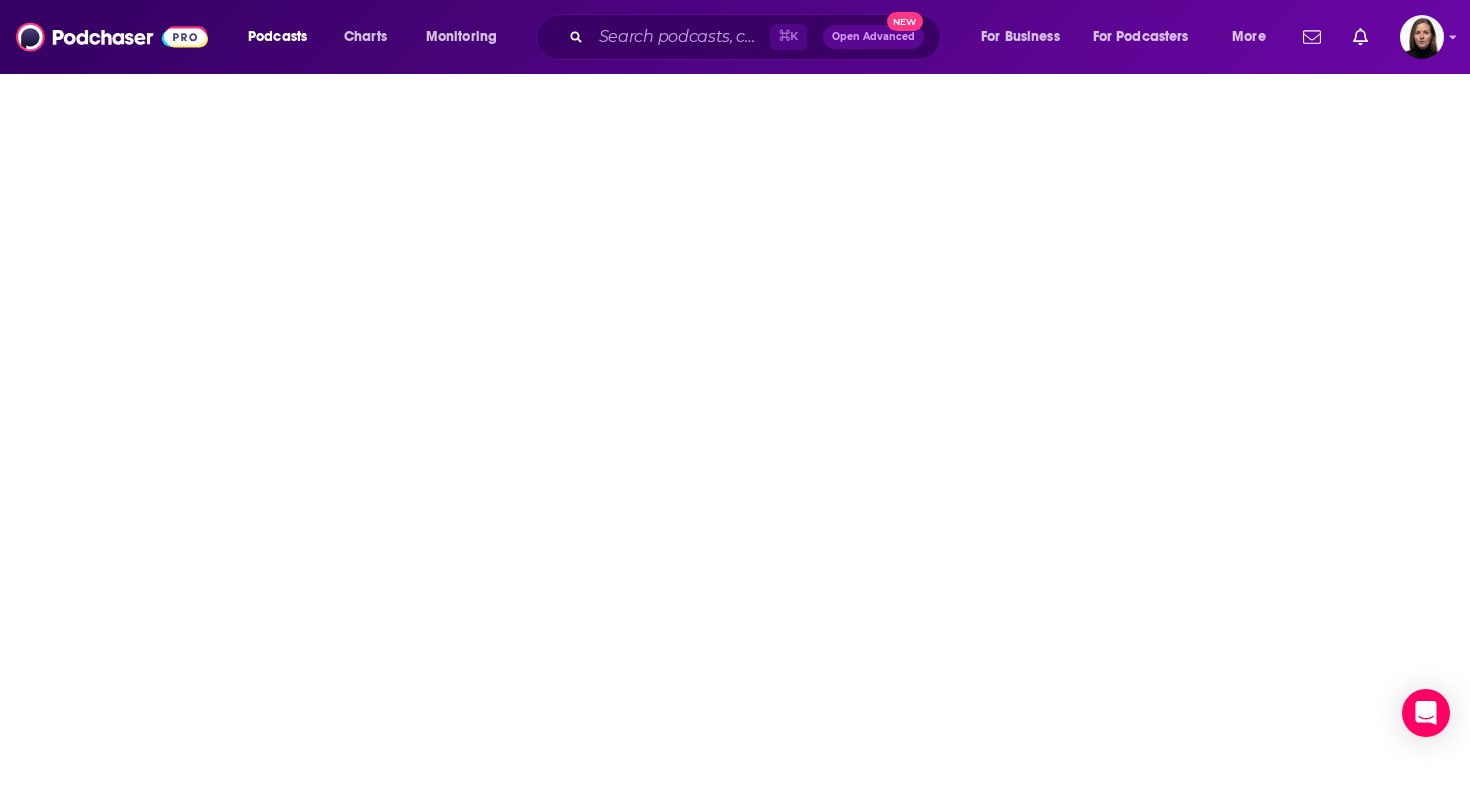 scroll, scrollTop: 0, scrollLeft: 0, axis: both 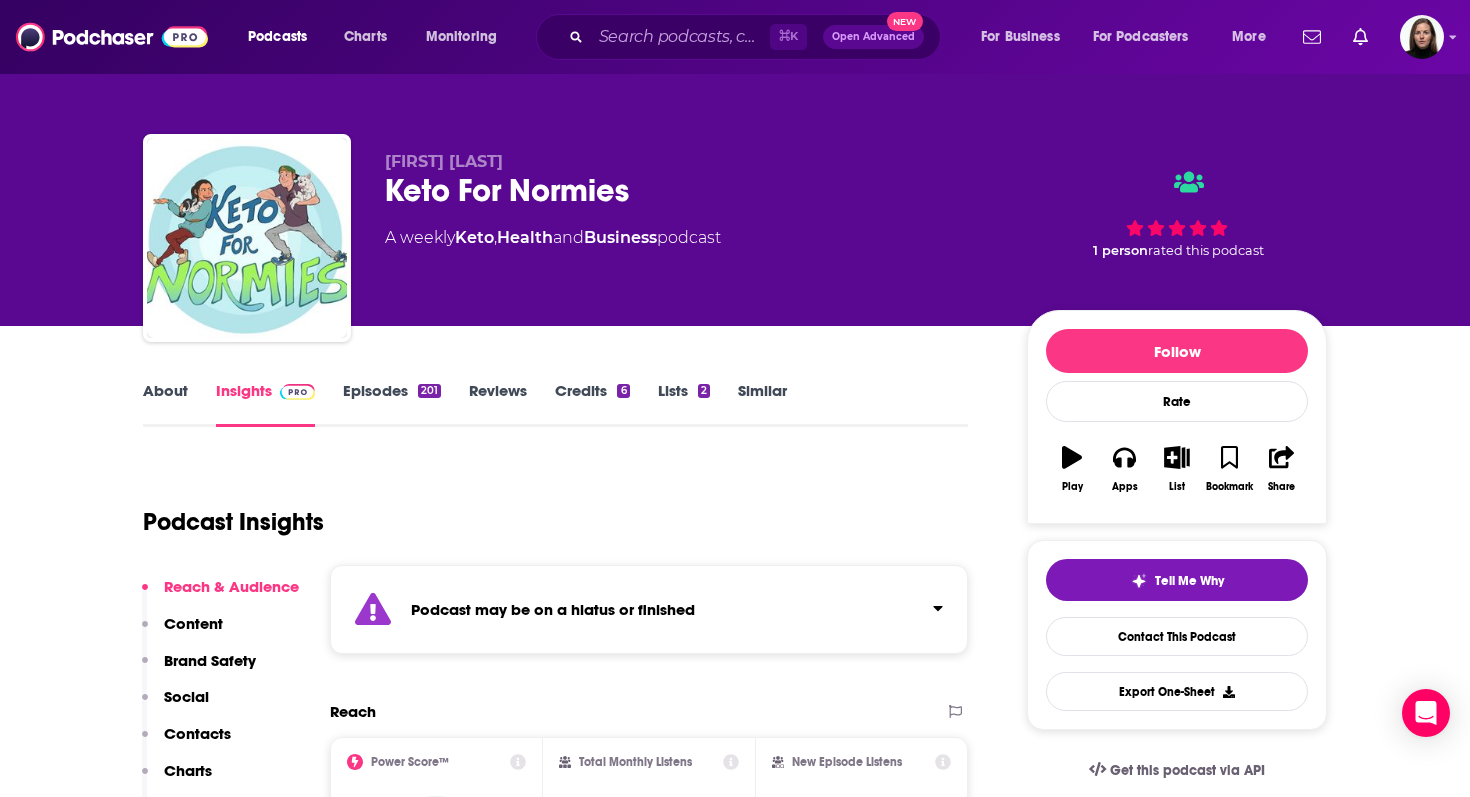 type on "[URL]" 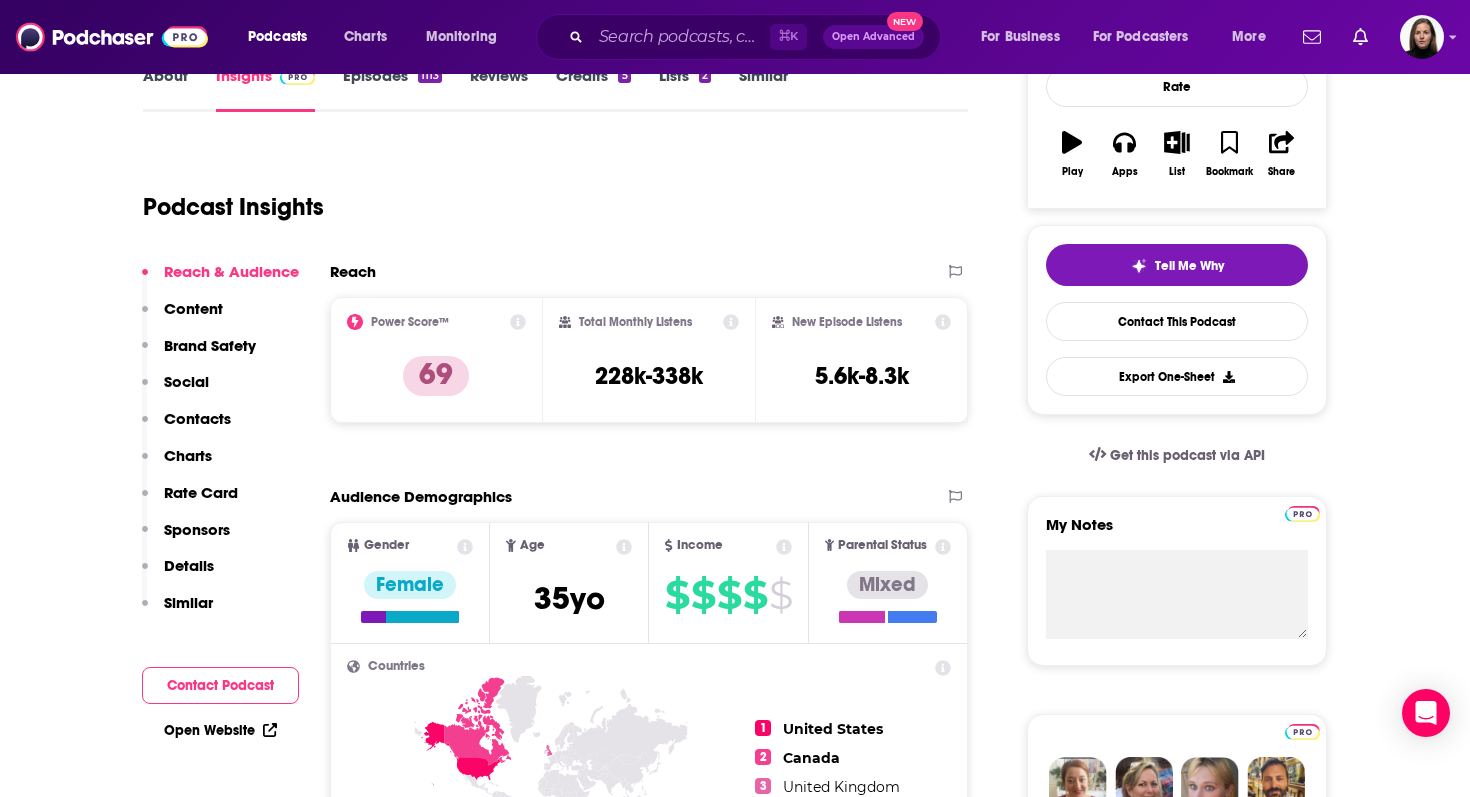 click on "Similar" at bounding box center [188, 602] 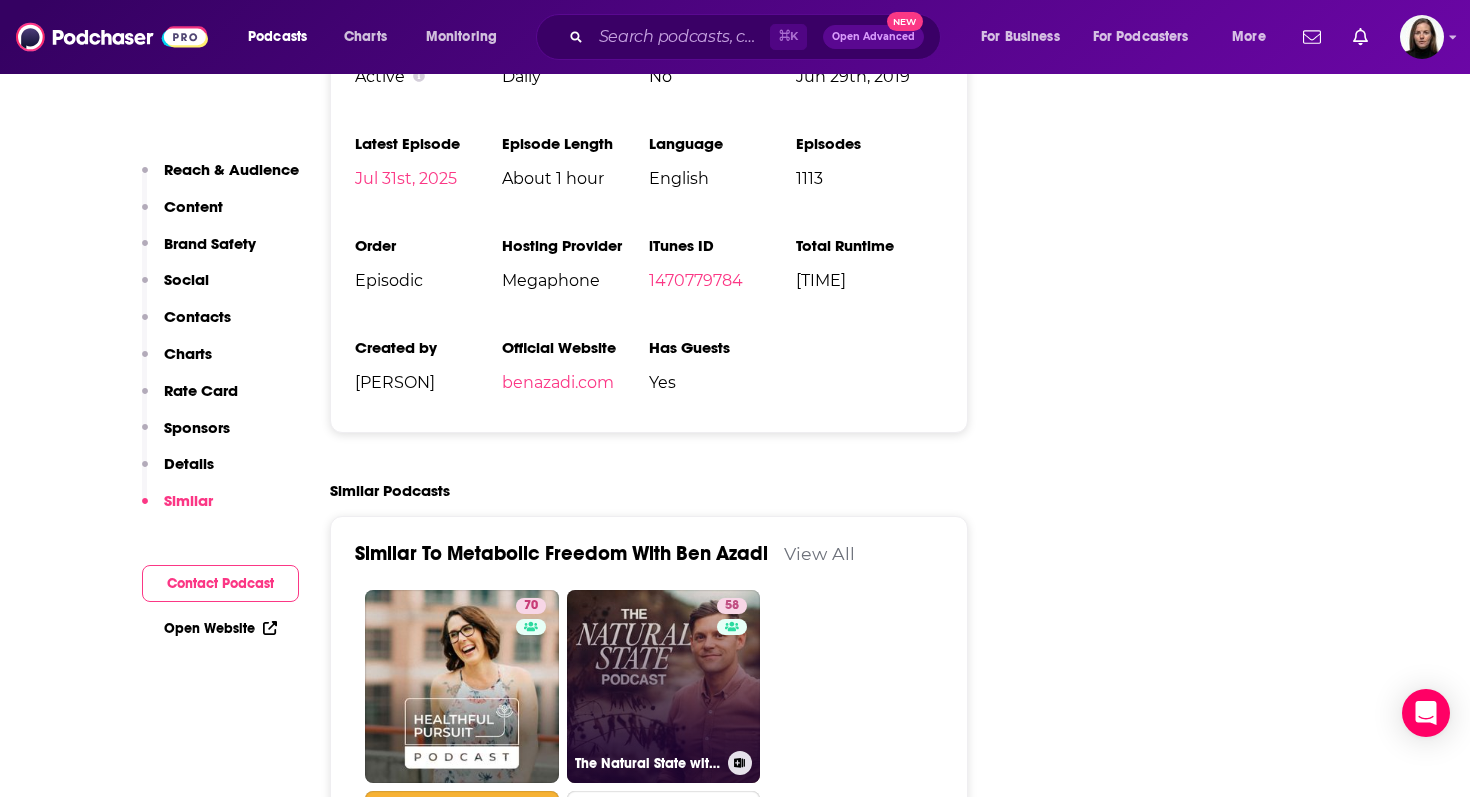 scroll, scrollTop: 4075, scrollLeft: 0, axis: vertical 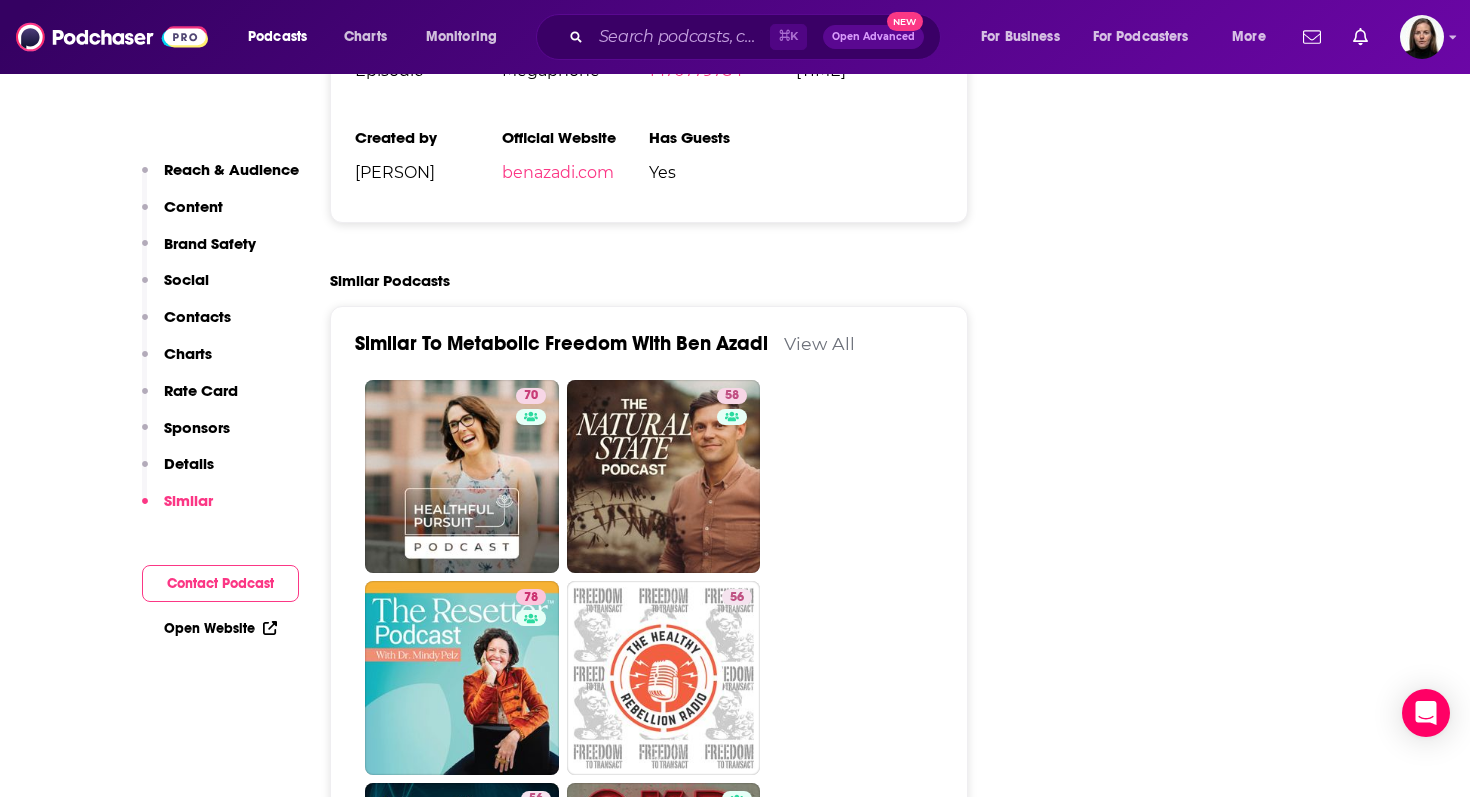 click on "View All" at bounding box center (819, 343) 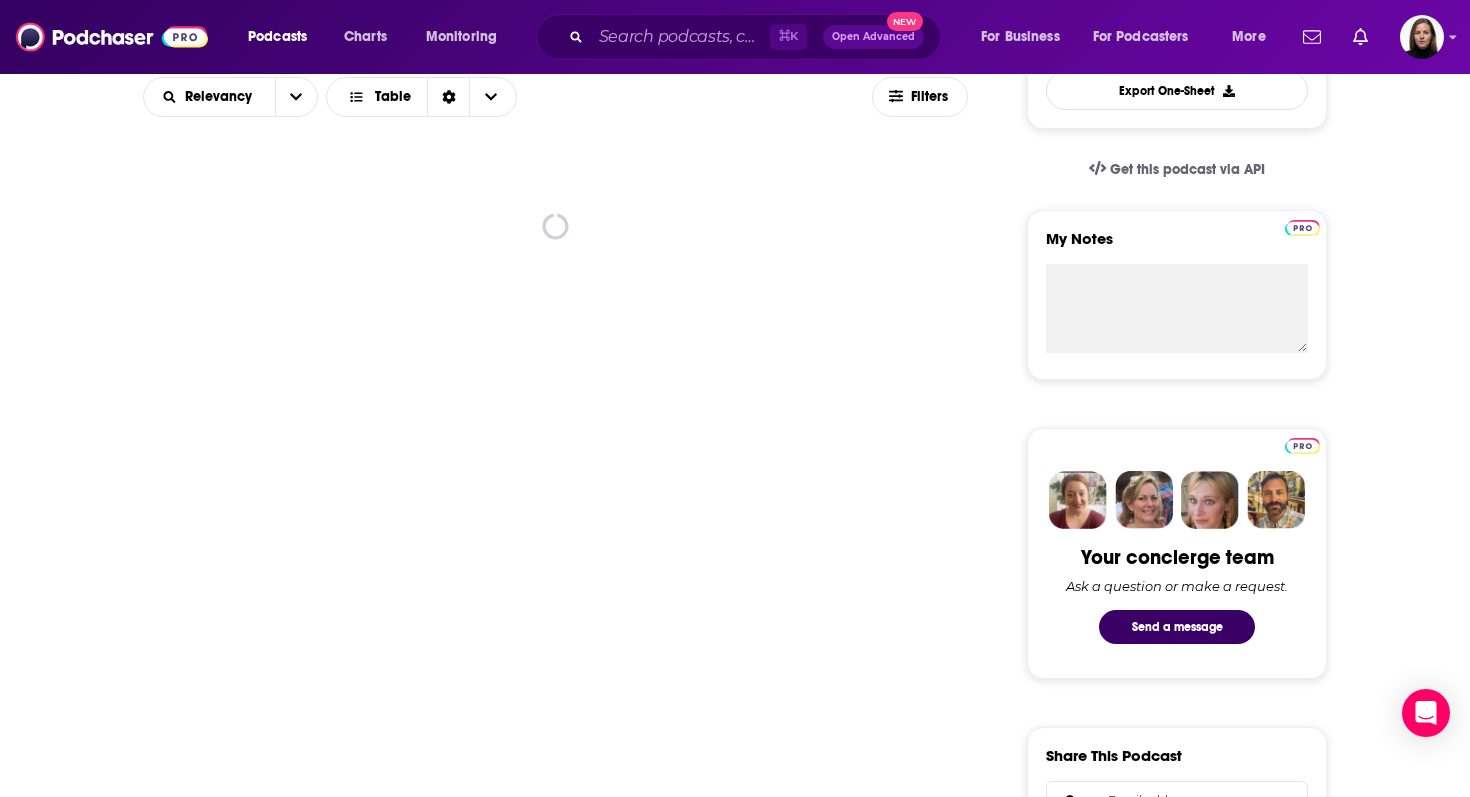 scroll, scrollTop: 602, scrollLeft: 0, axis: vertical 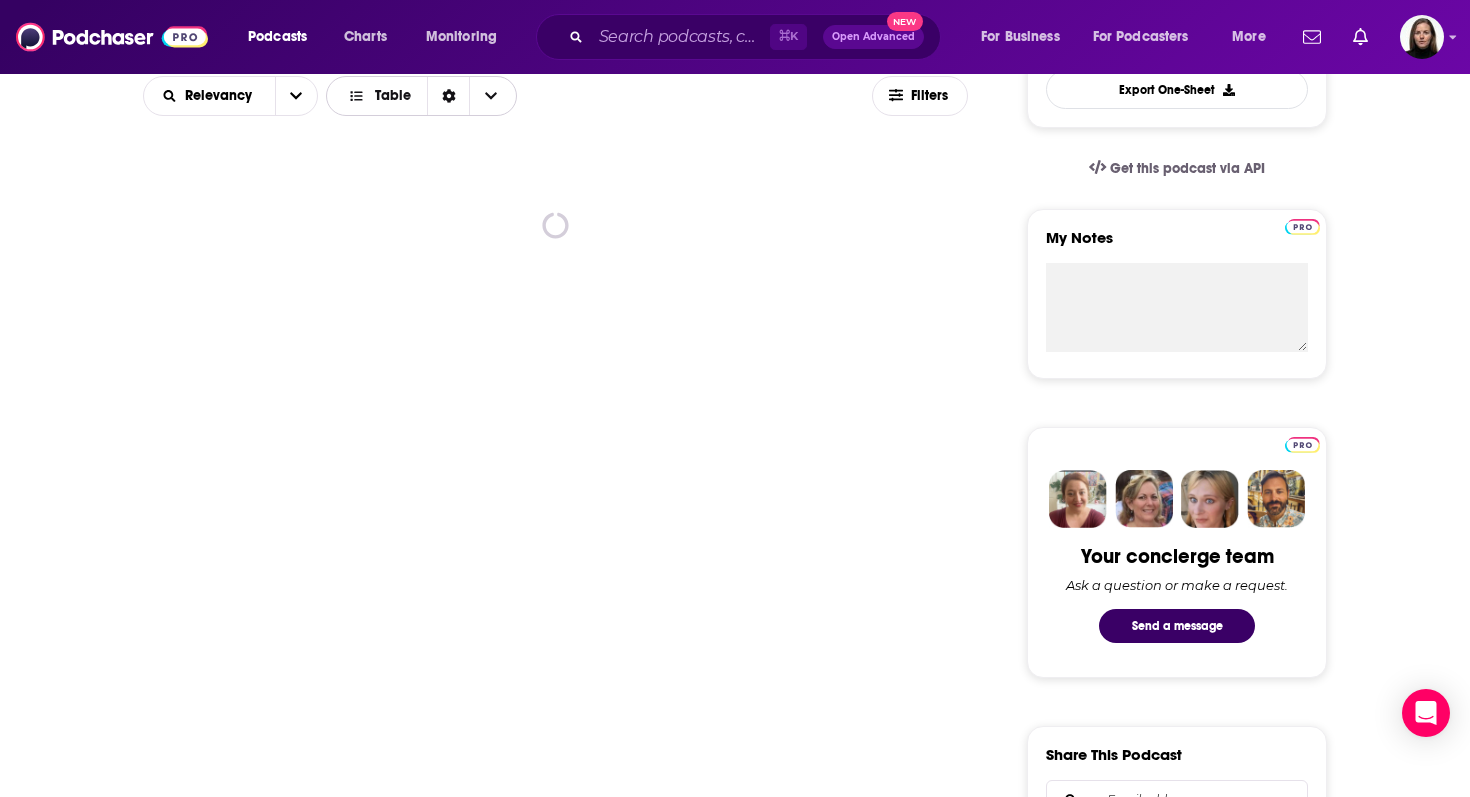 click on "Table" at bounding box center [393, 96] 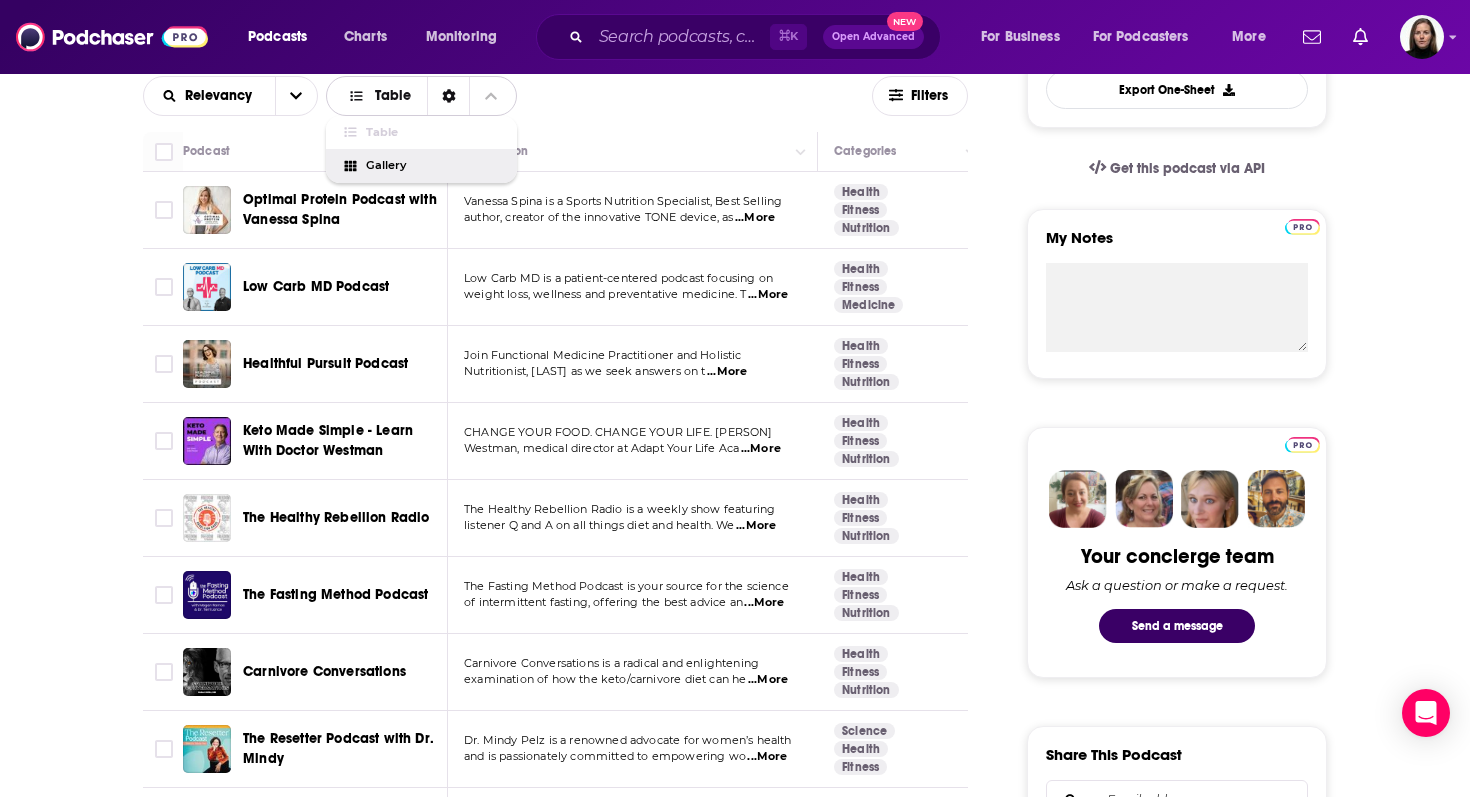 click on "Gallery" at bounding box center [433, 165] 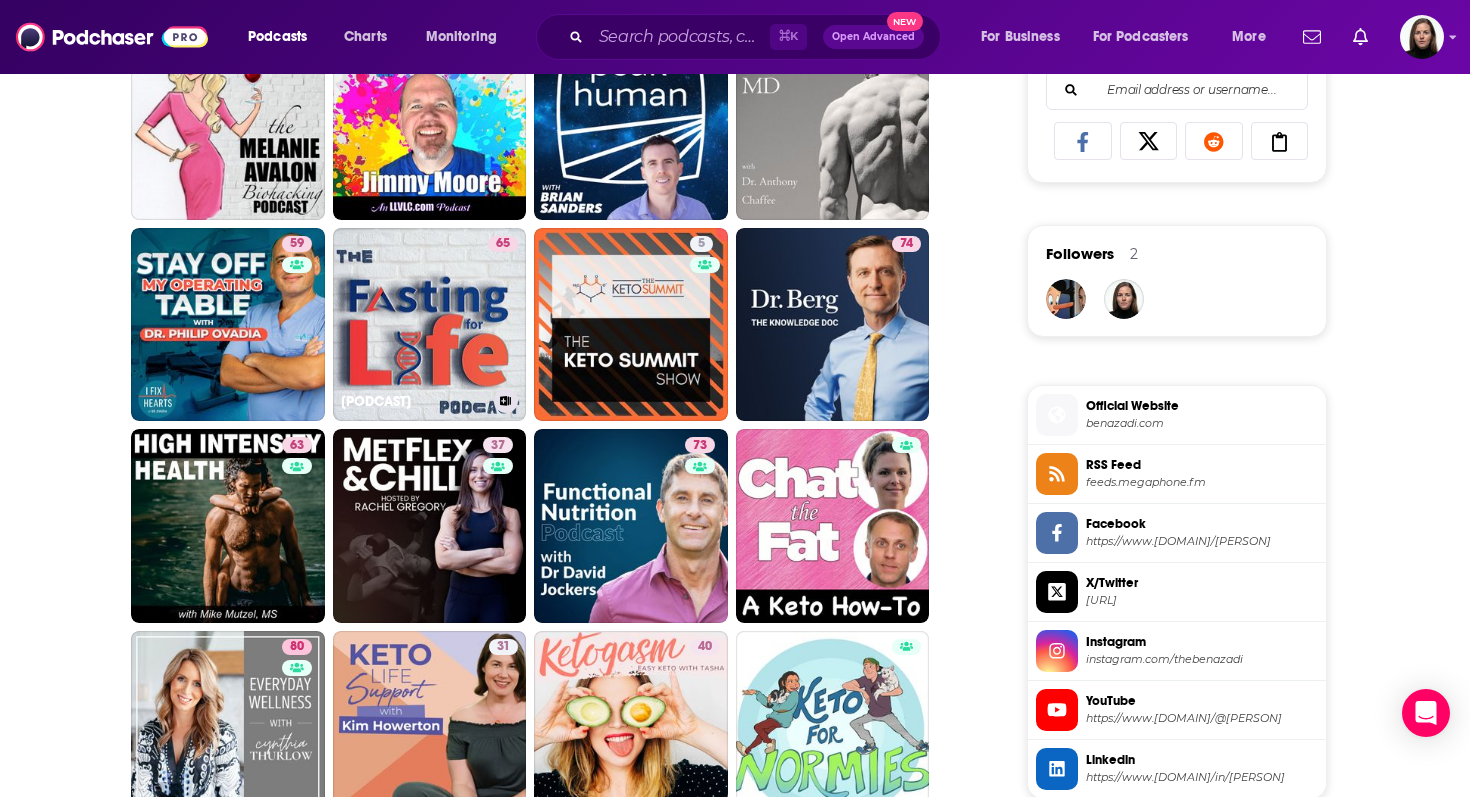 scroll, scrollTop: 1311, scrollLeft: 0, axis: vertical 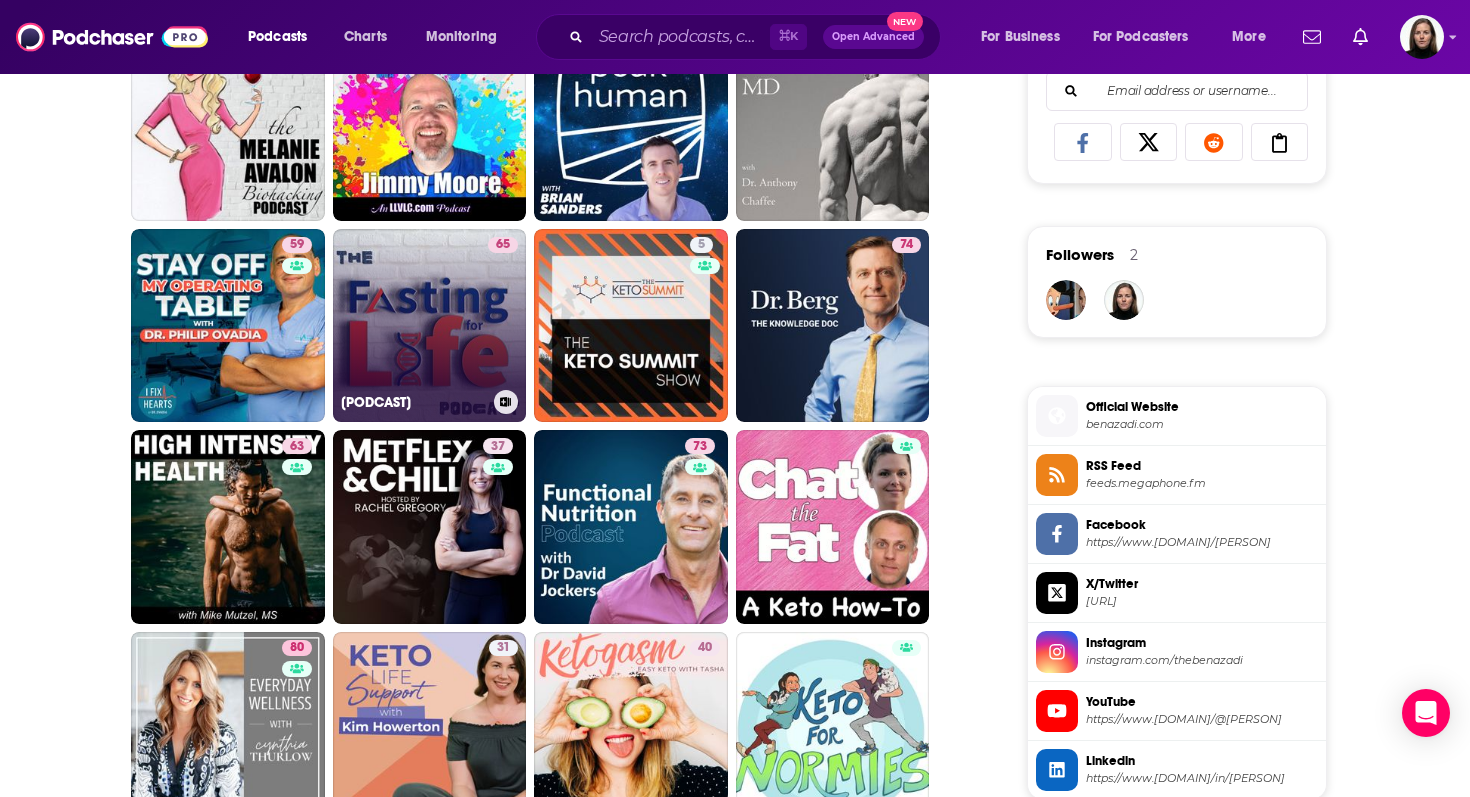 click on "65 Fasting For Life" at bounding box center [430, 326] 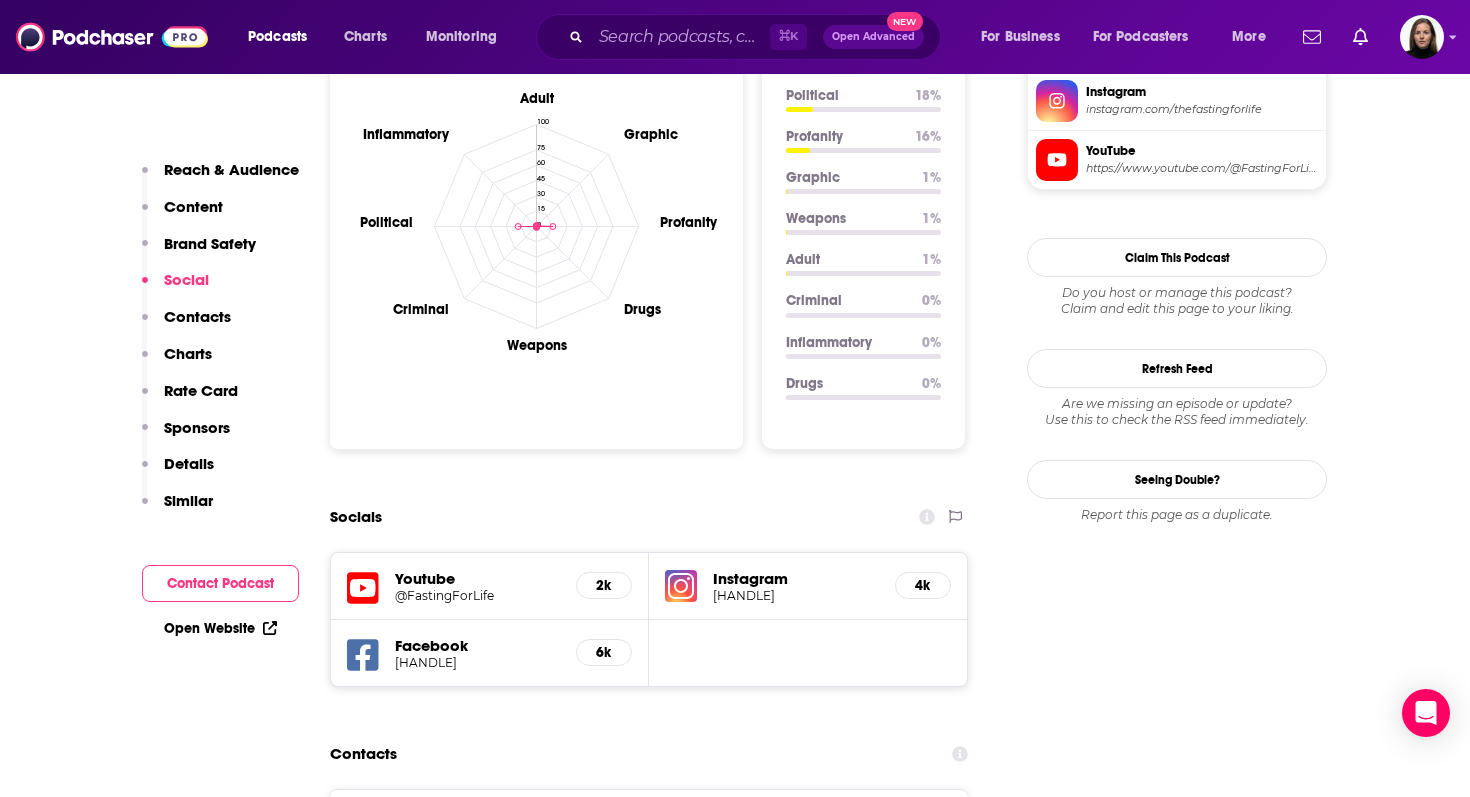 scroll, scrollTop: 2037, scrollLeft: 0, axis: vertical 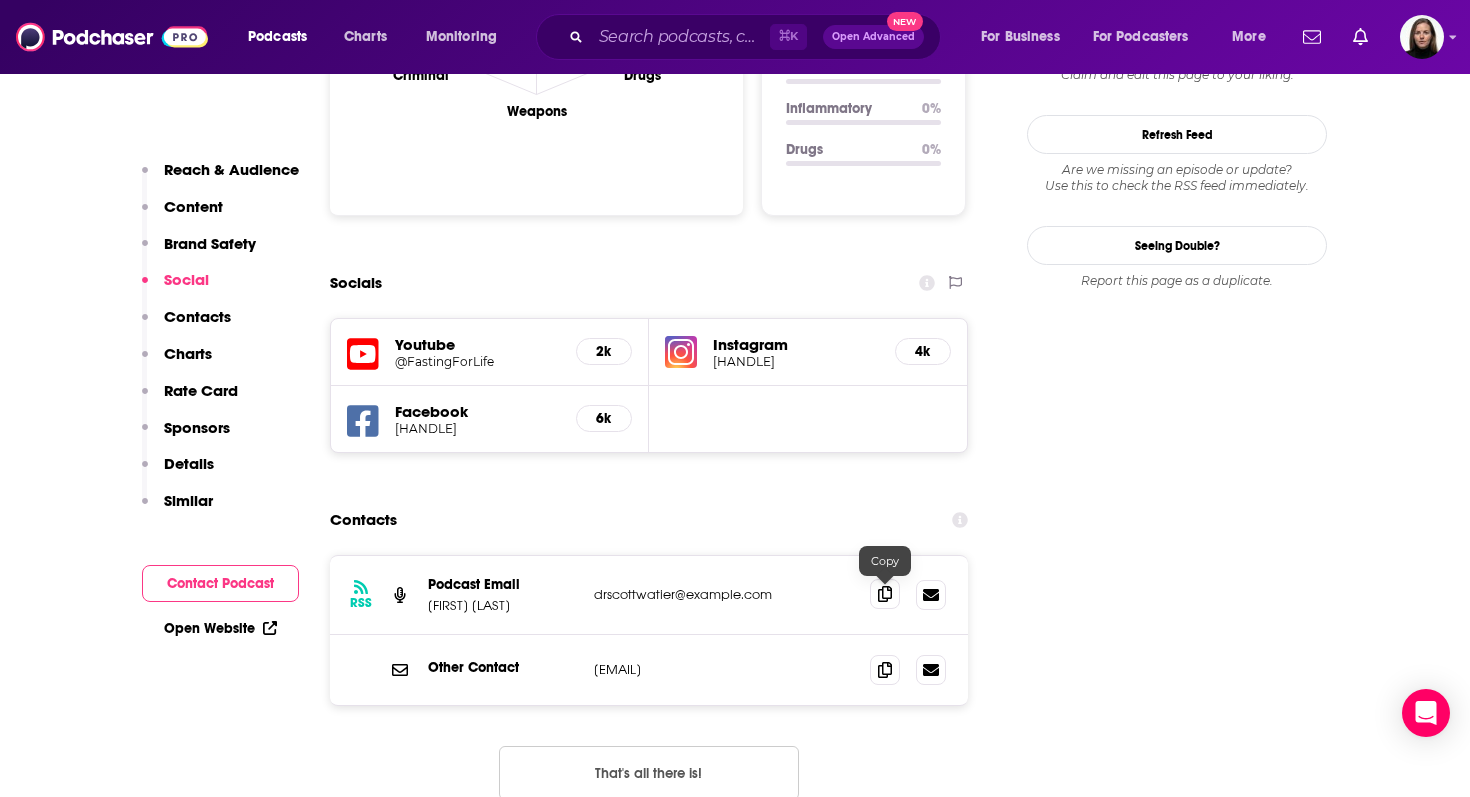 click 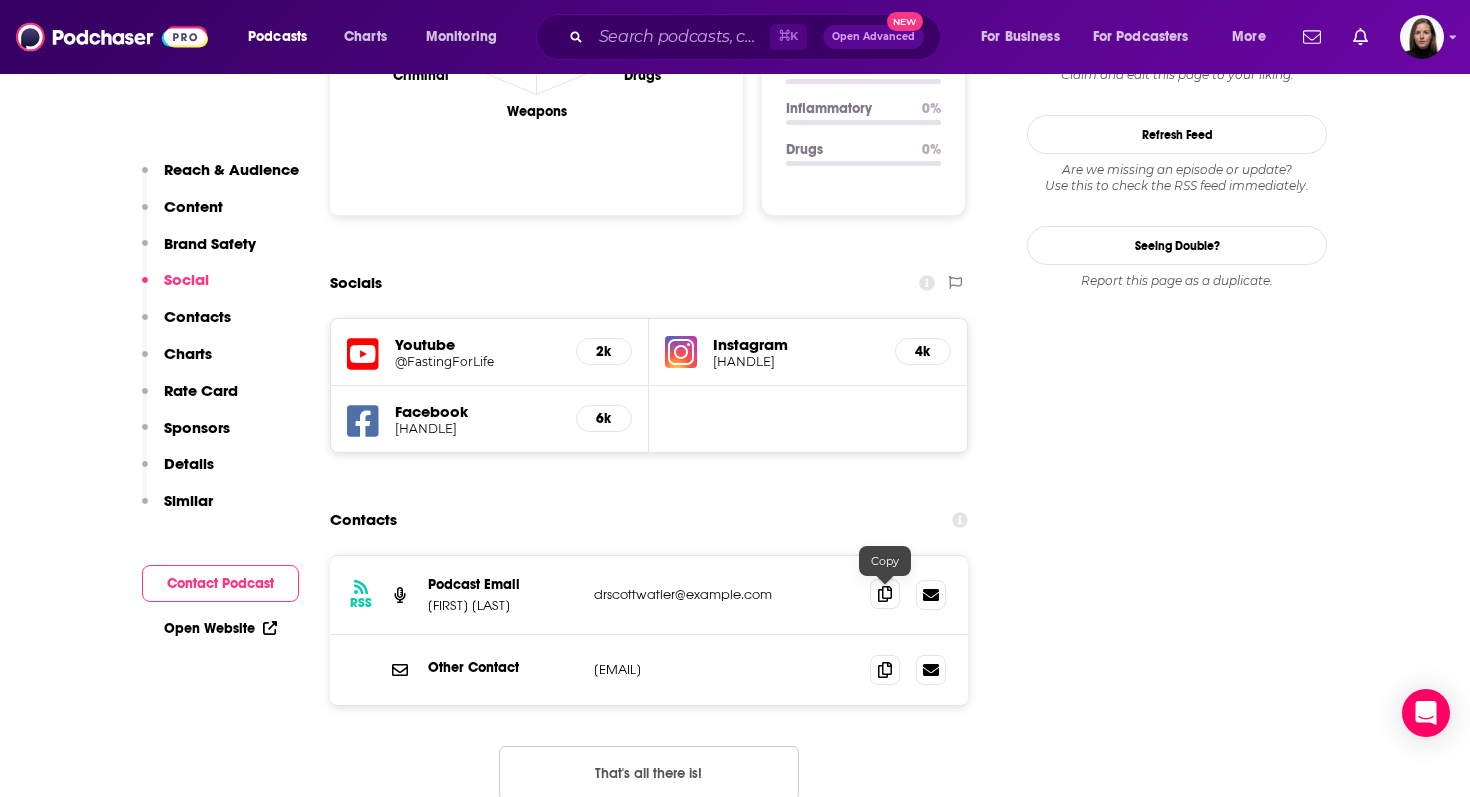 click 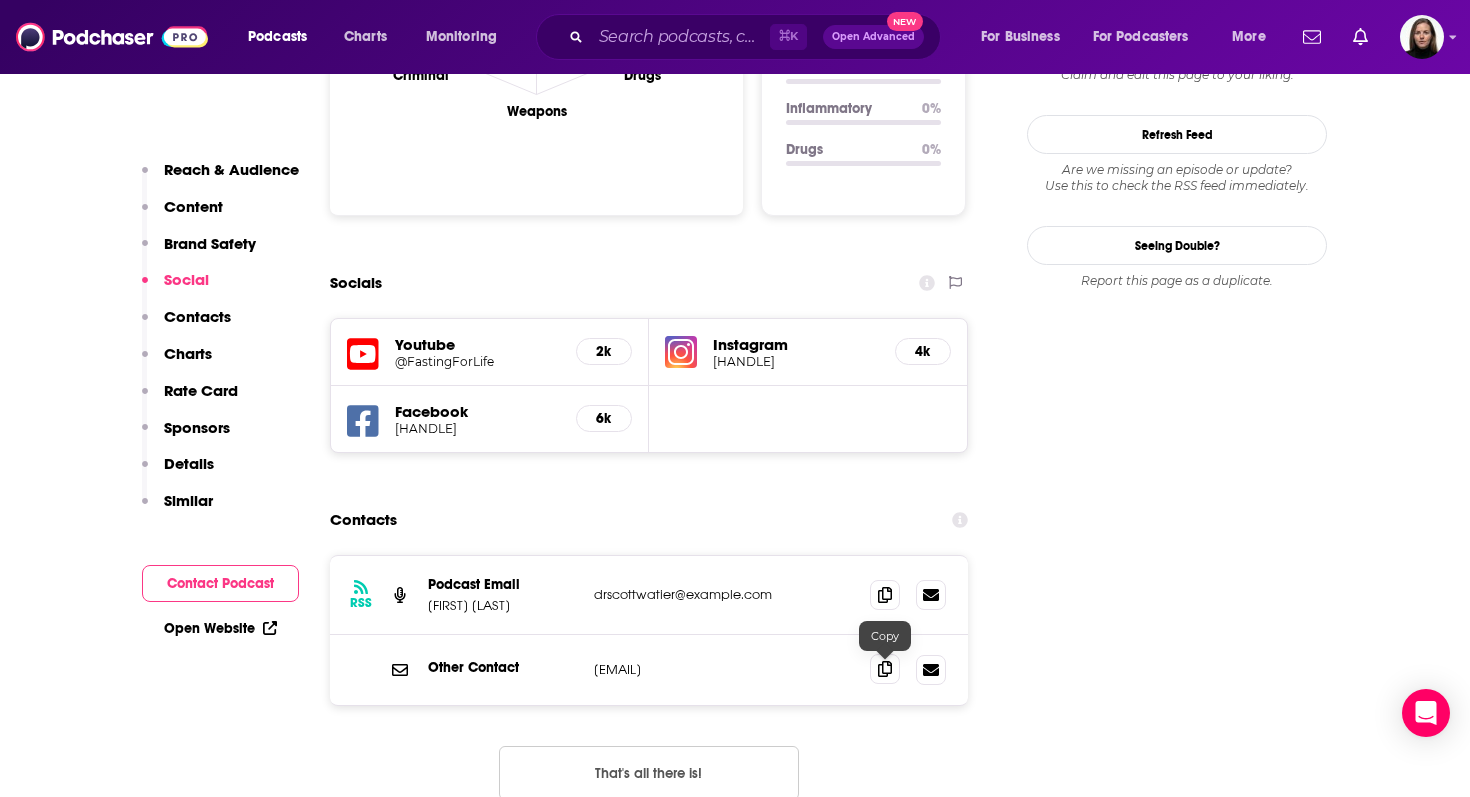 click 